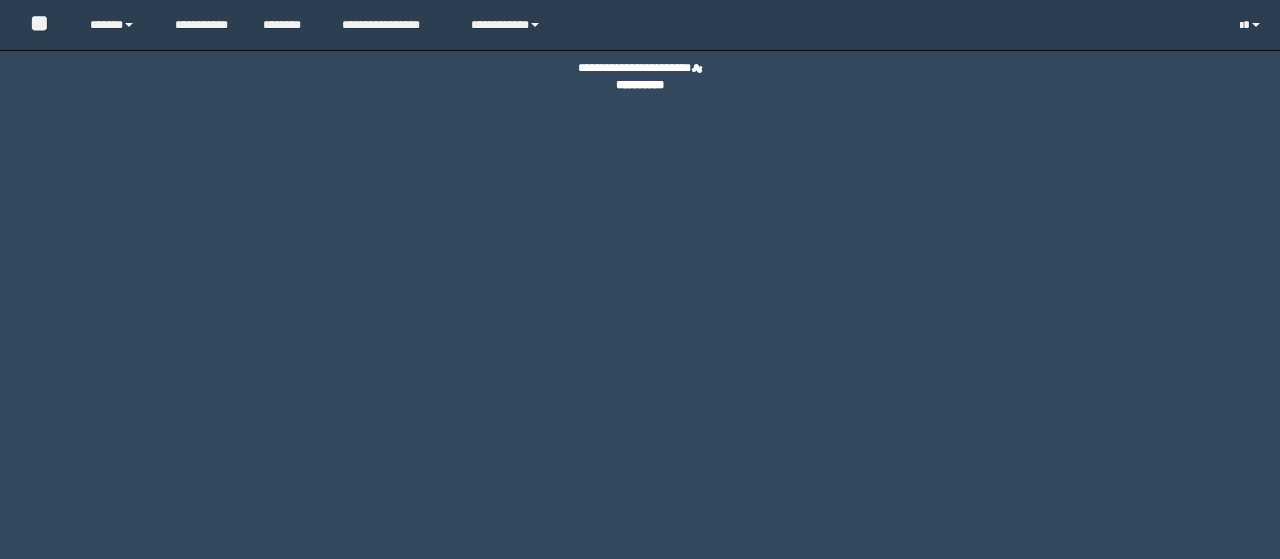scroll, scrollTop: 0, scrollLeft: 0, axis: both 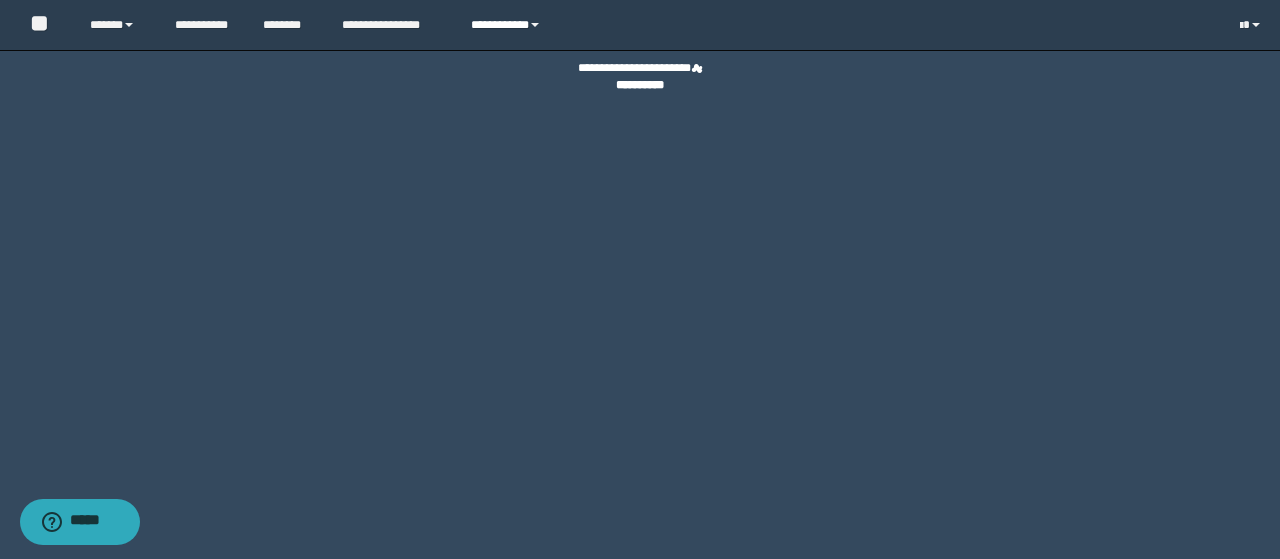 click on "**********" at bounding box center (508, 25) 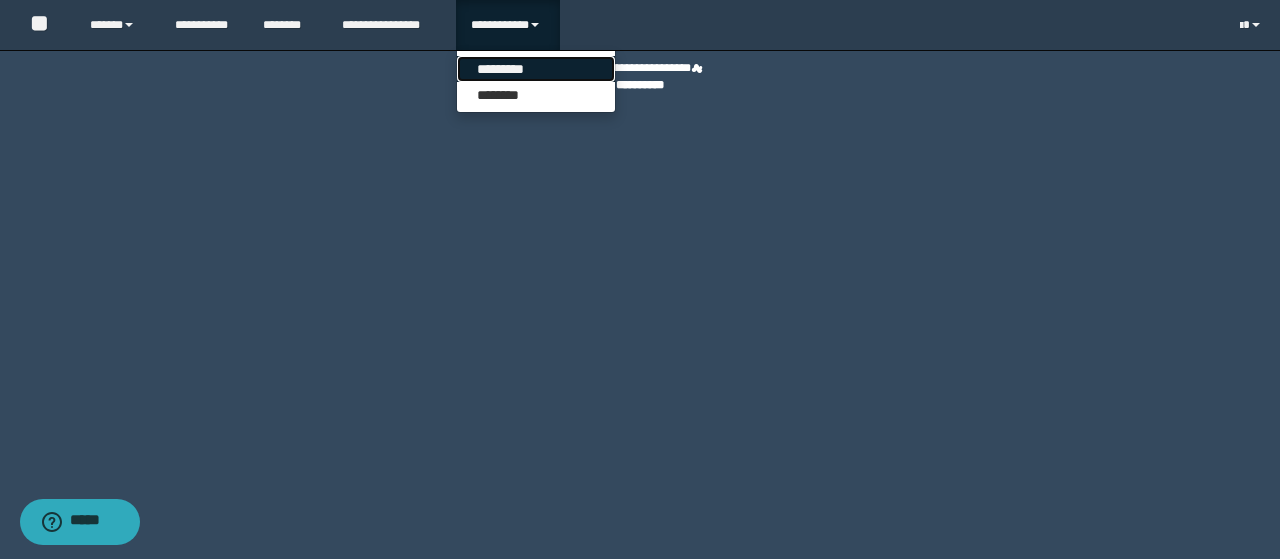 click on "*********" at bounding box center (536, 69) 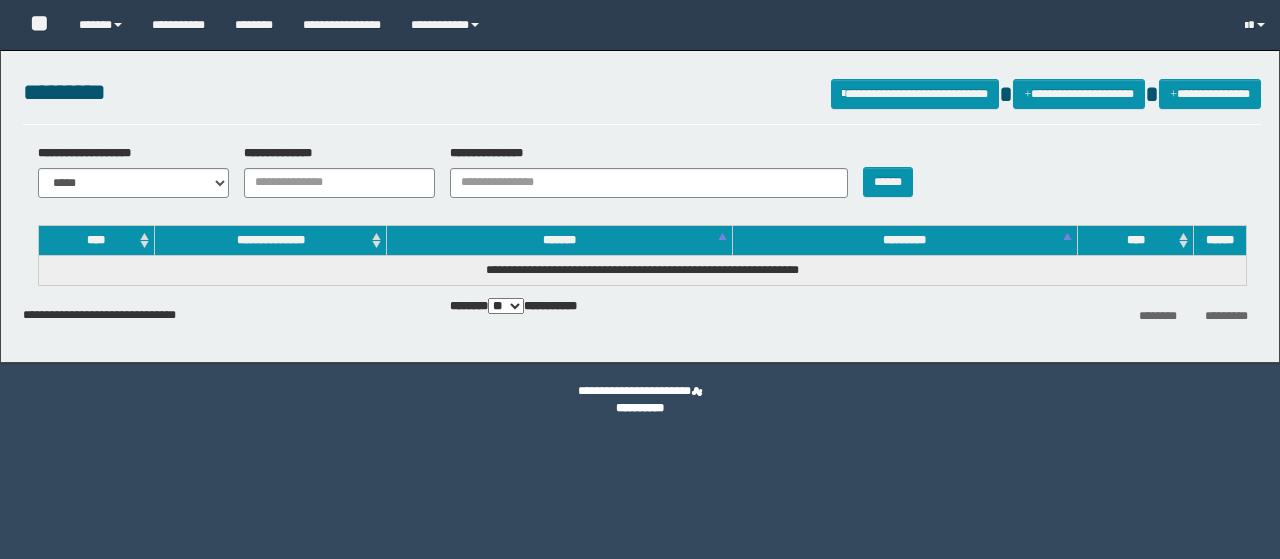 scroll, scrollTop: 0, scrollLeft: 0, axis: both 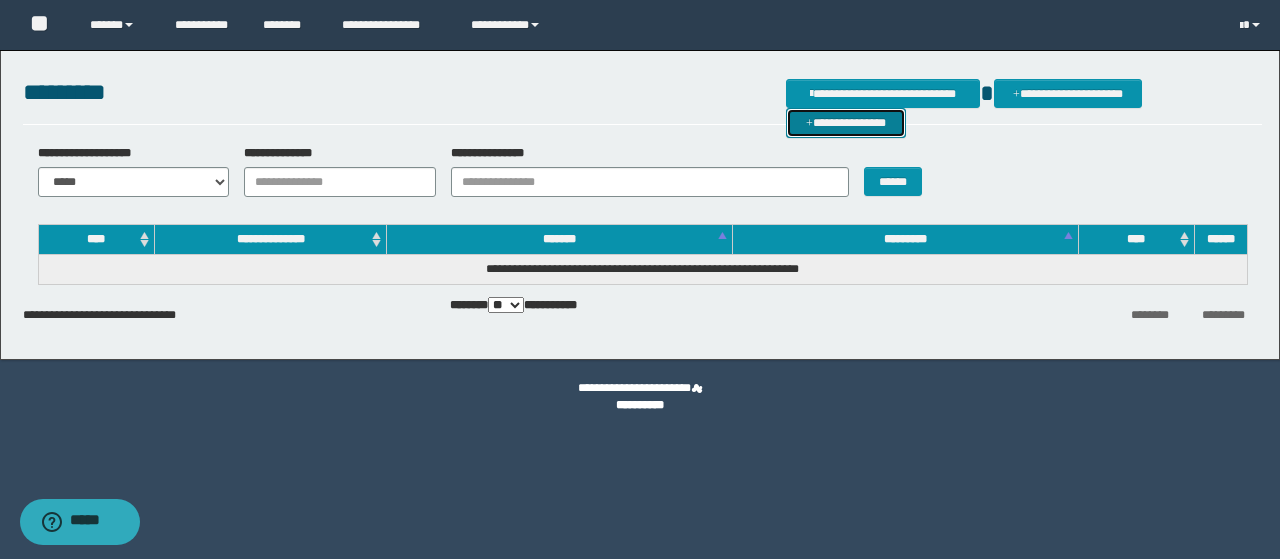 click on "**********" at bounding box center (846, 122) 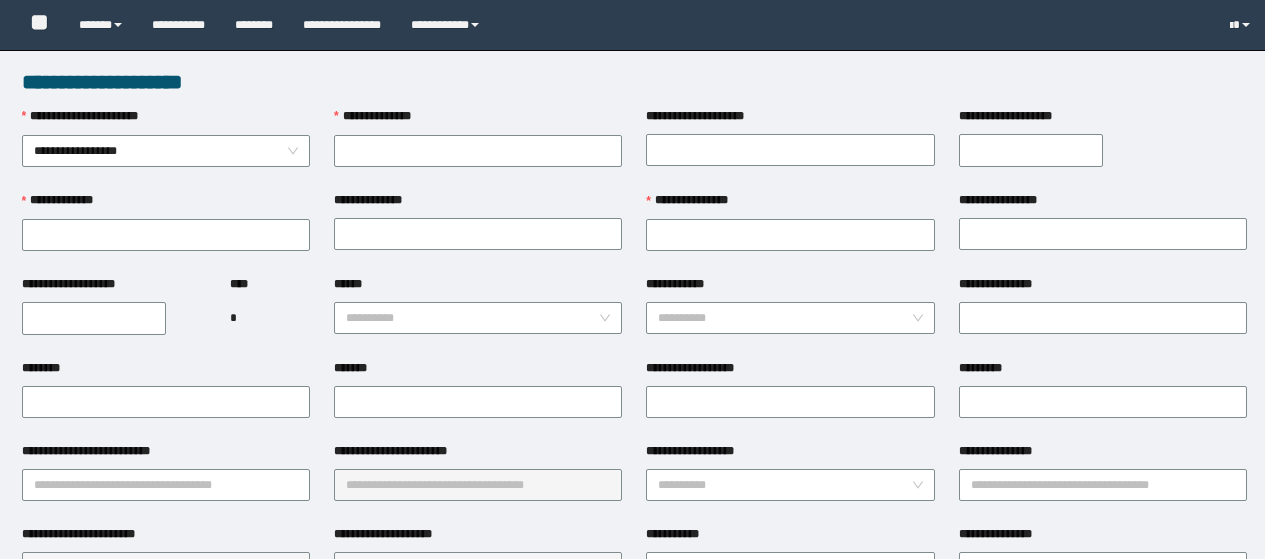 scroll, scrollTop: 0, scrollLeft: 0, axis: both 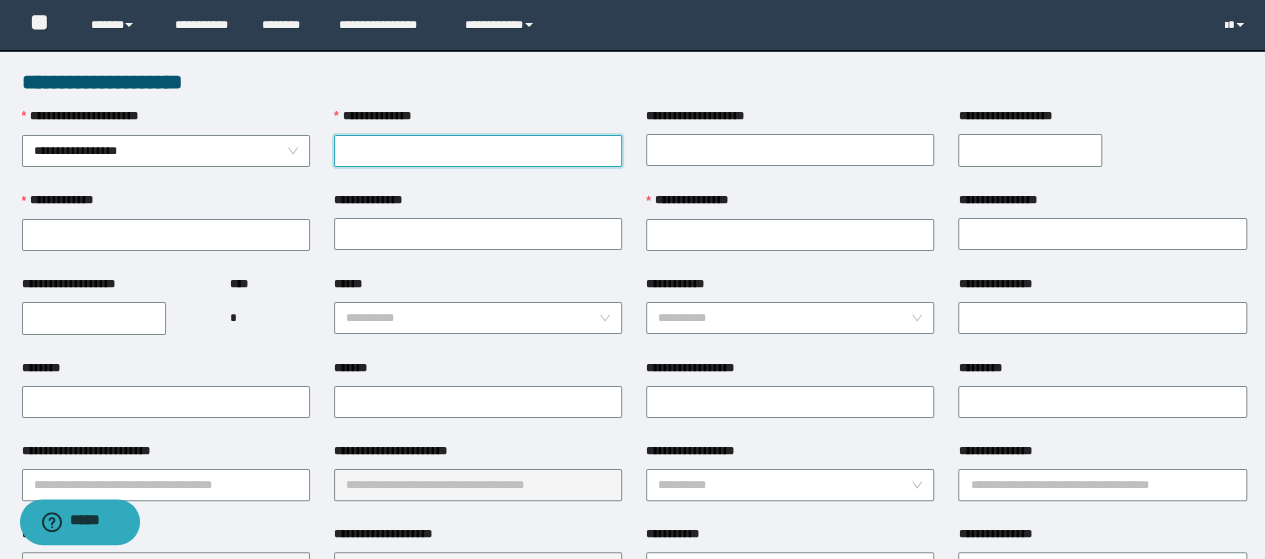 paste on "********" 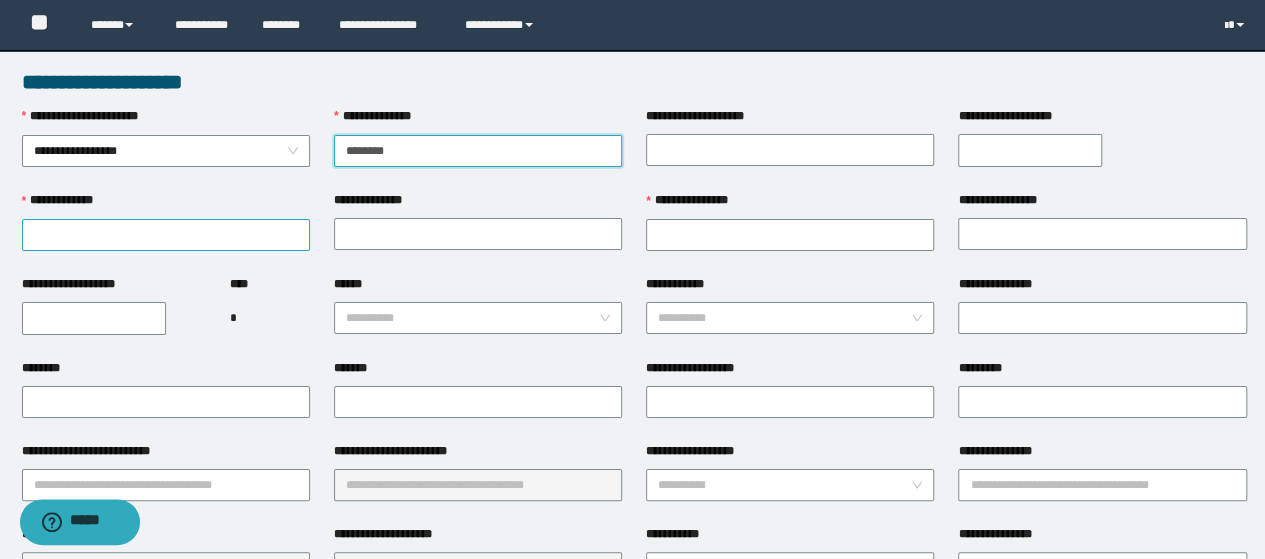 type on "********" 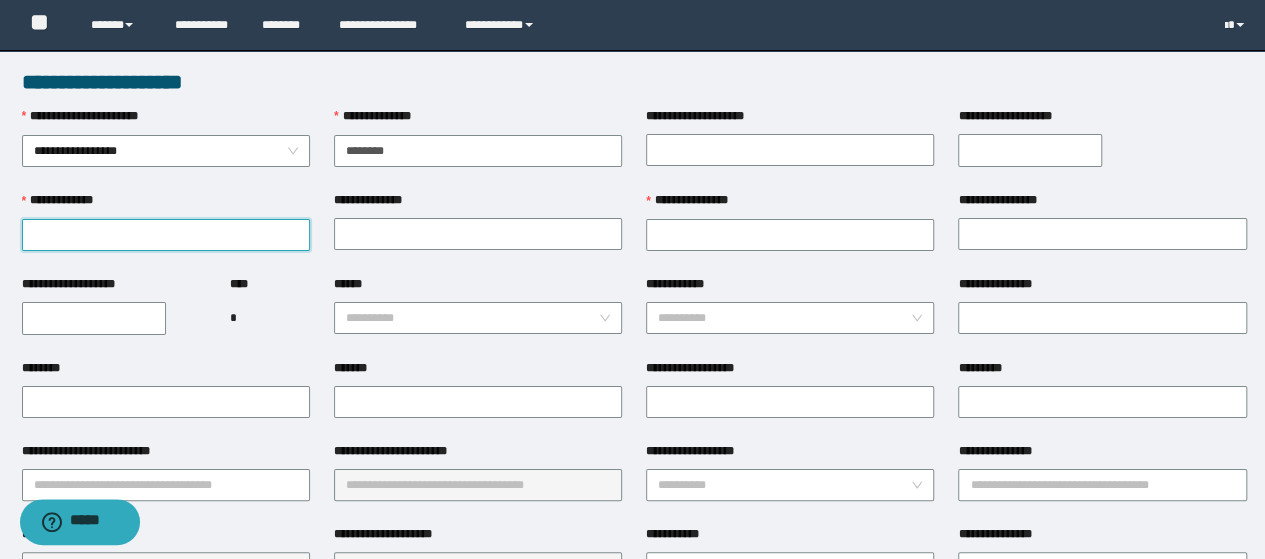 click on "**********" at bounding box center (166, 235) 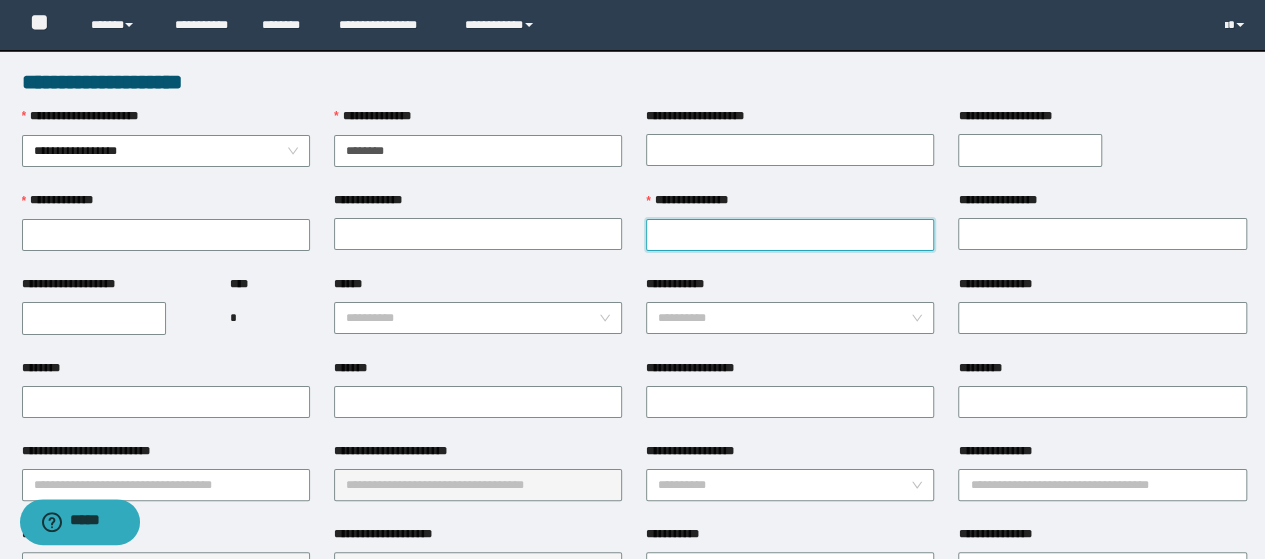 click on "**********" at bounding box center (790, 235) 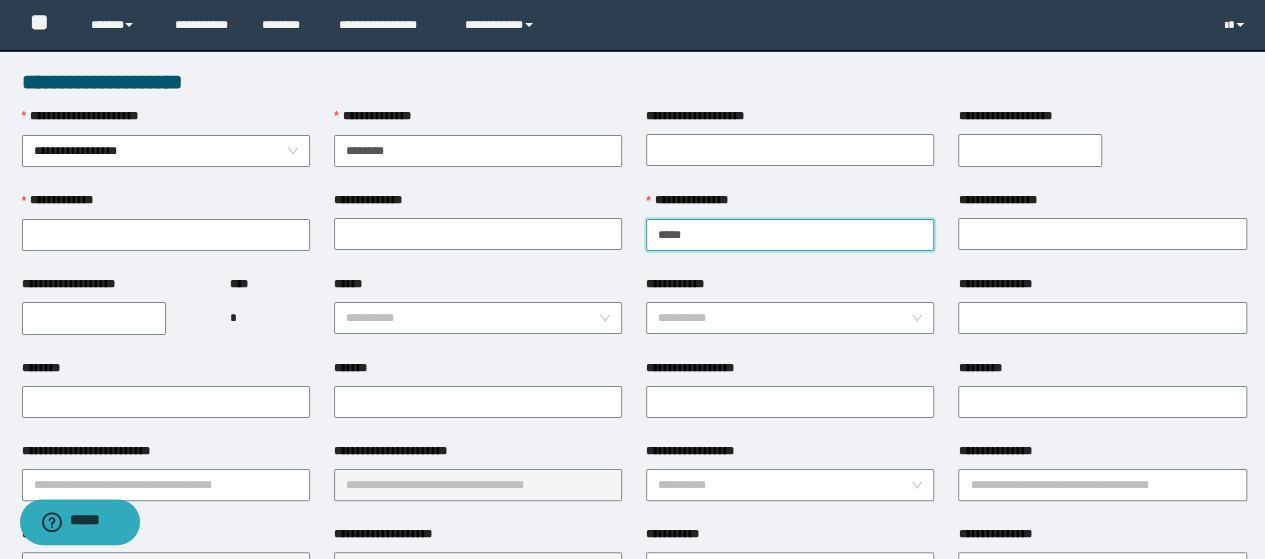 type on "*****" 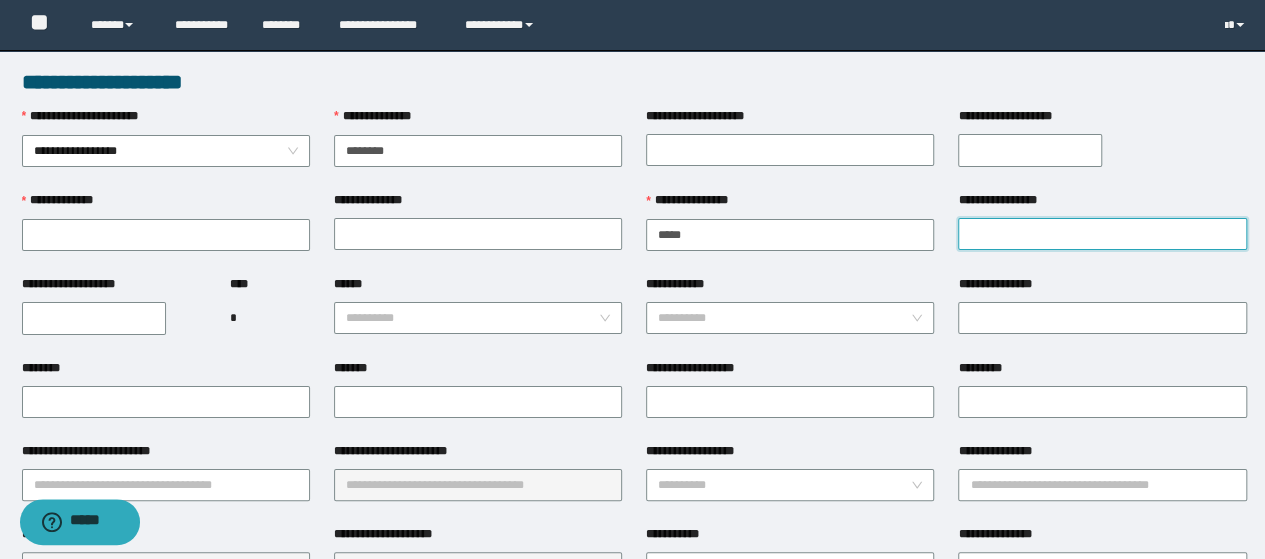 click on "**********" at bounding box center (1102, 234) 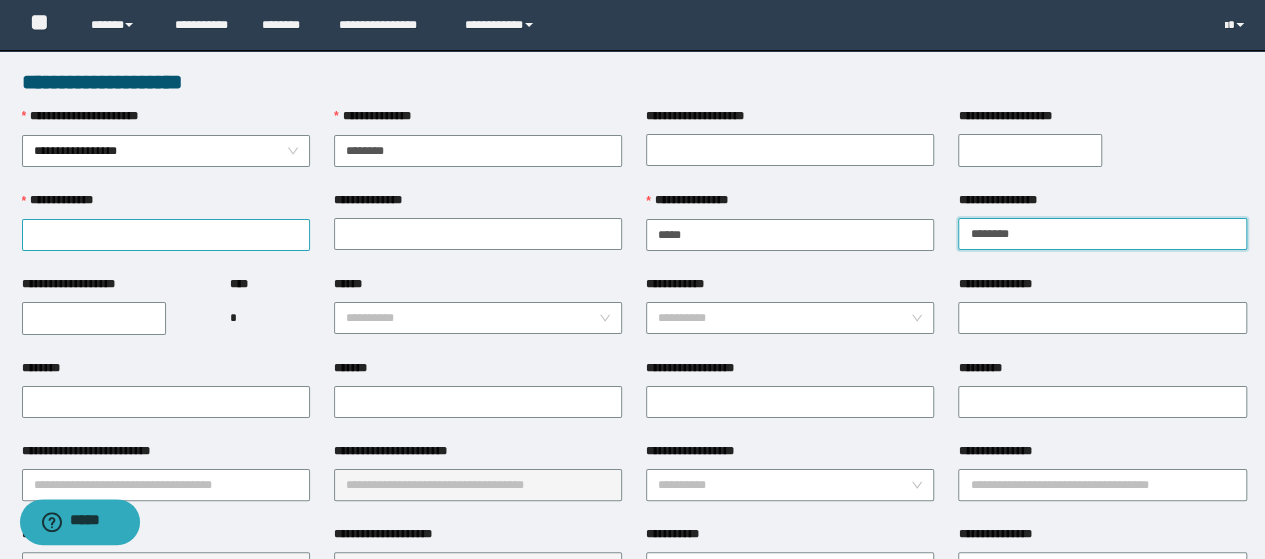 type on "********" 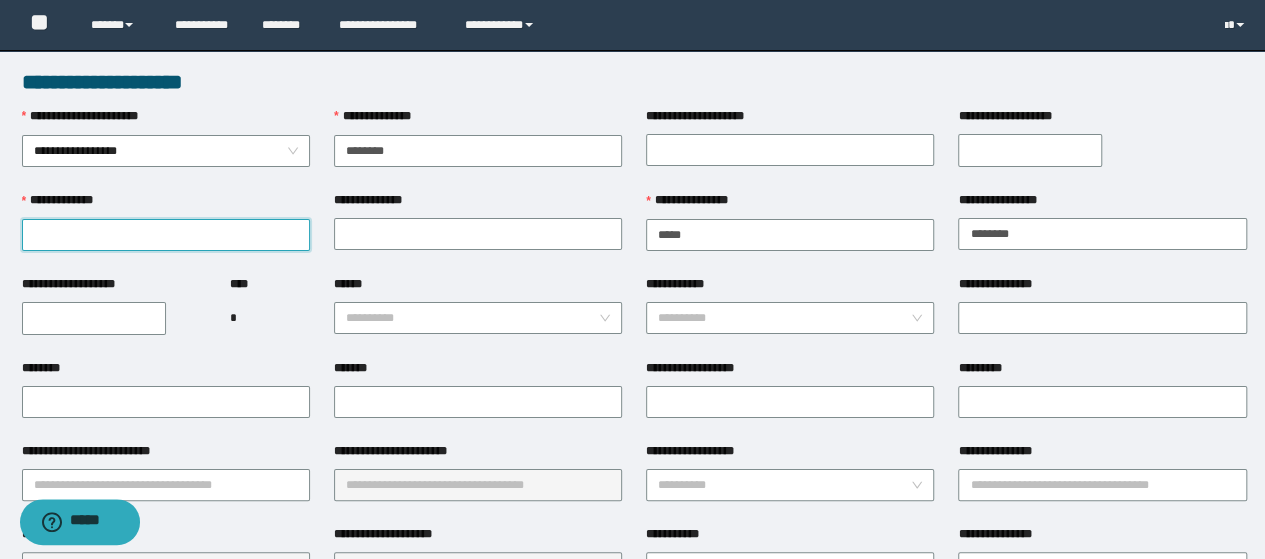 click on "**********" at bounding box center [166, 235] 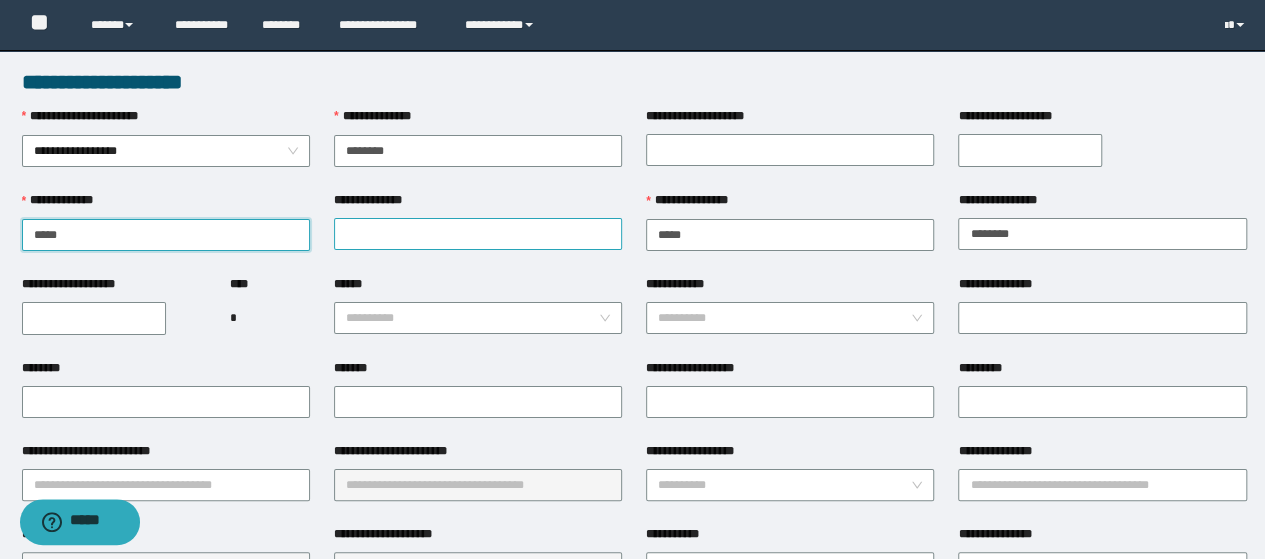 type on "*****" 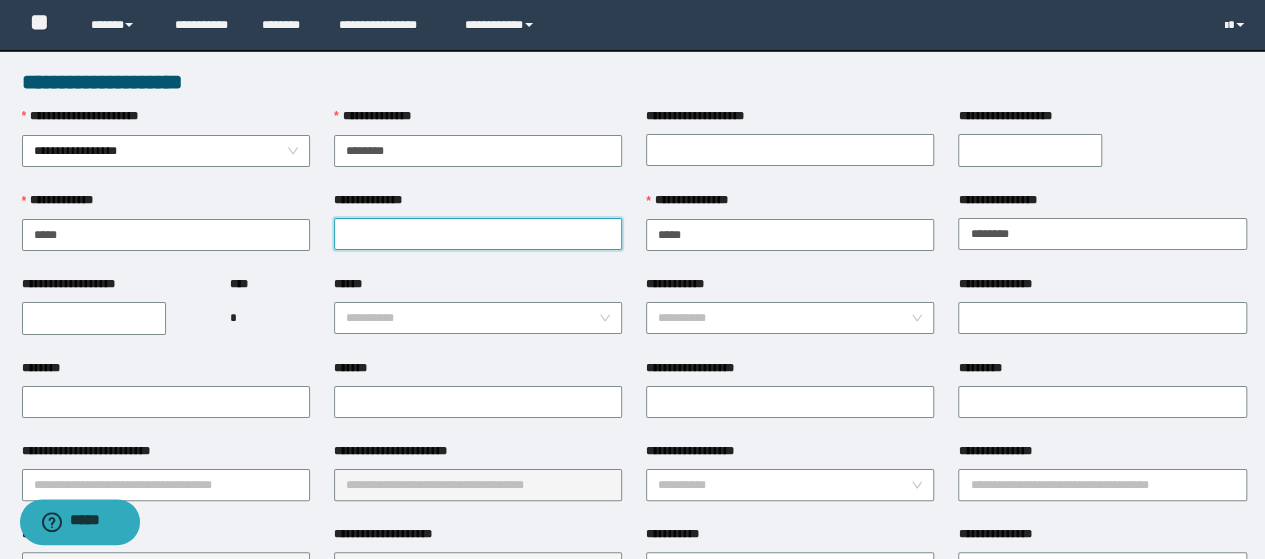 click on "**********" at bounding box center [478, 234] 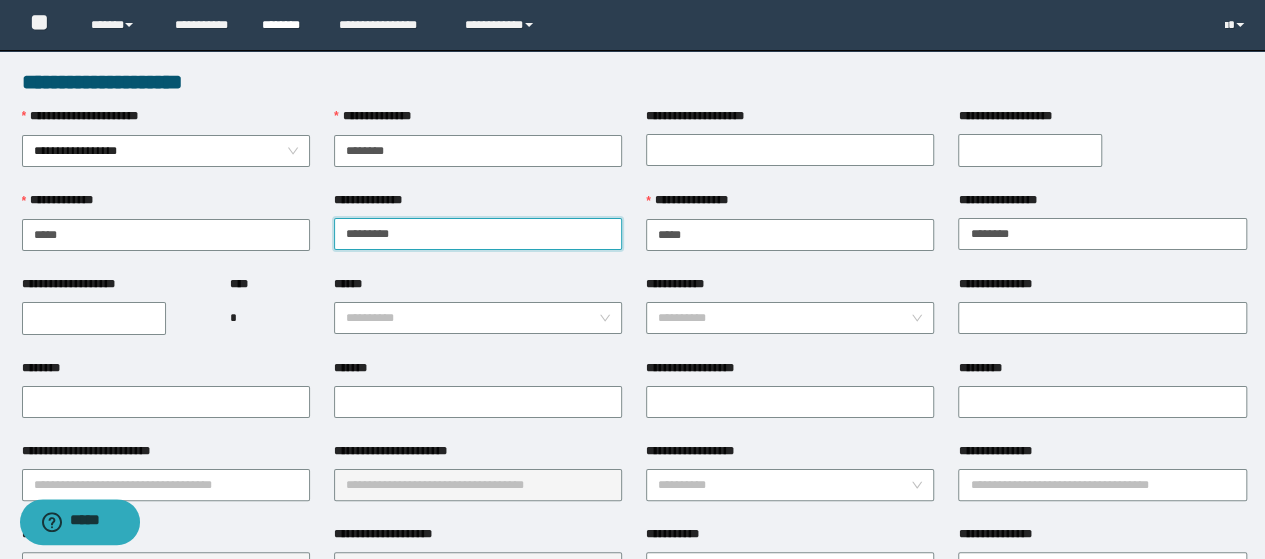 type on "********" 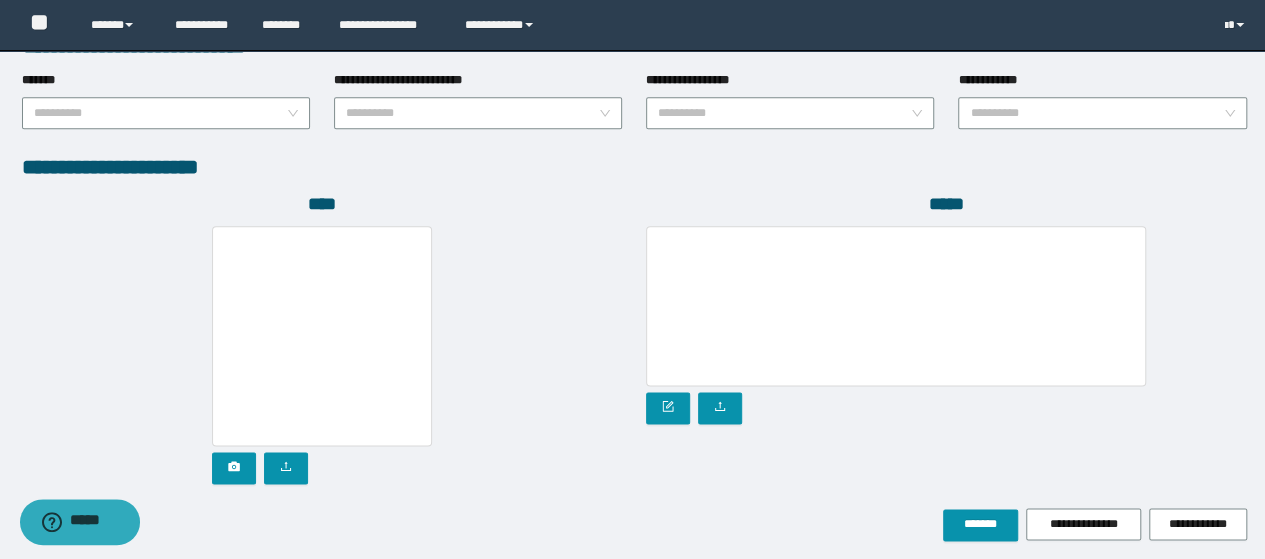 scroll, scrollTop: 1142, scrollLeft: 0, axis: vertical 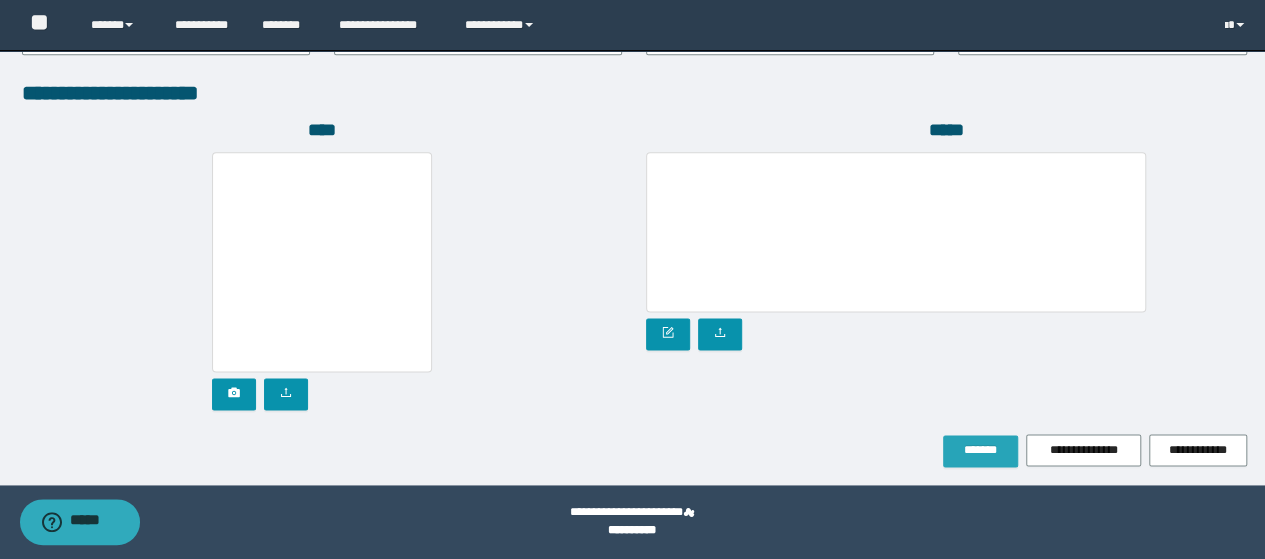 click on "*******" at bounding box center (980, 450) 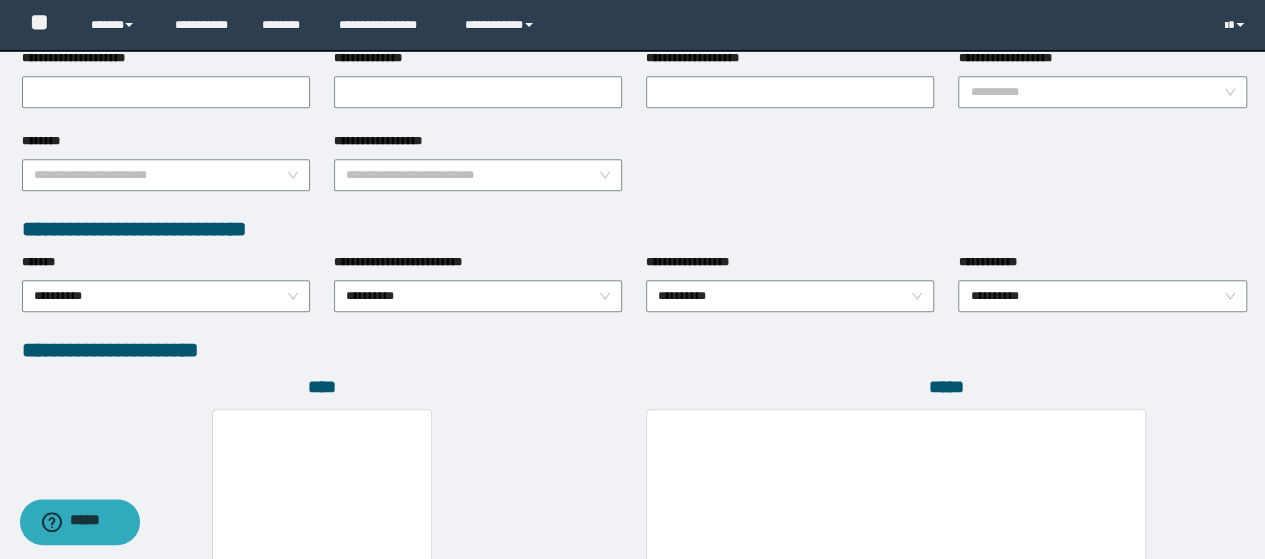 scroll, scrollTop: 794, scrollLeft: 0, axis: vertical 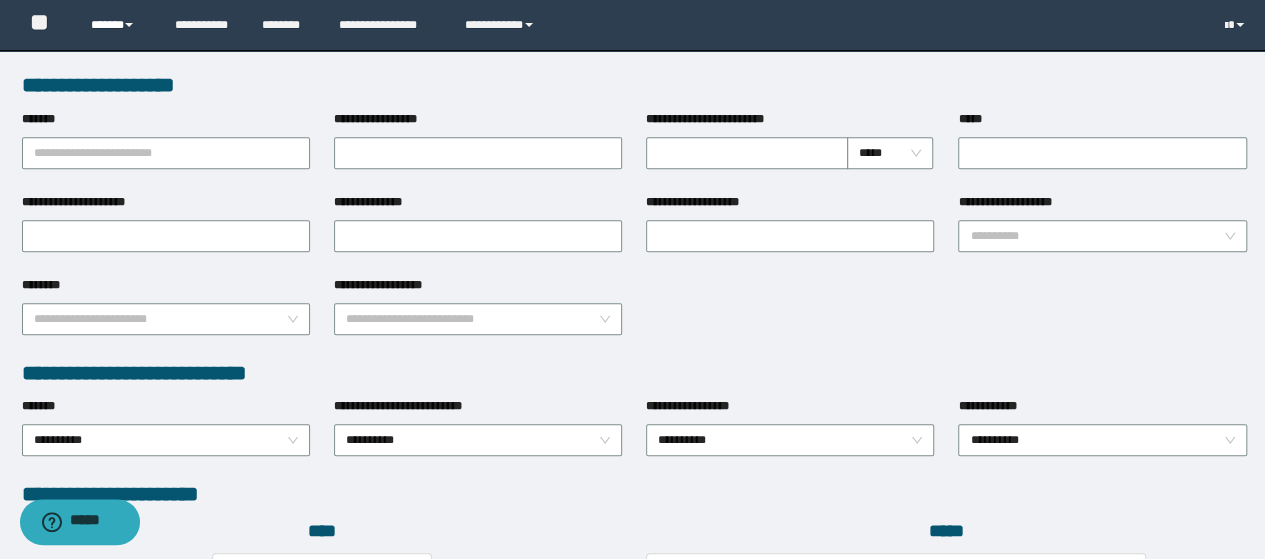 click on "******" at bounding box center (117, 25) 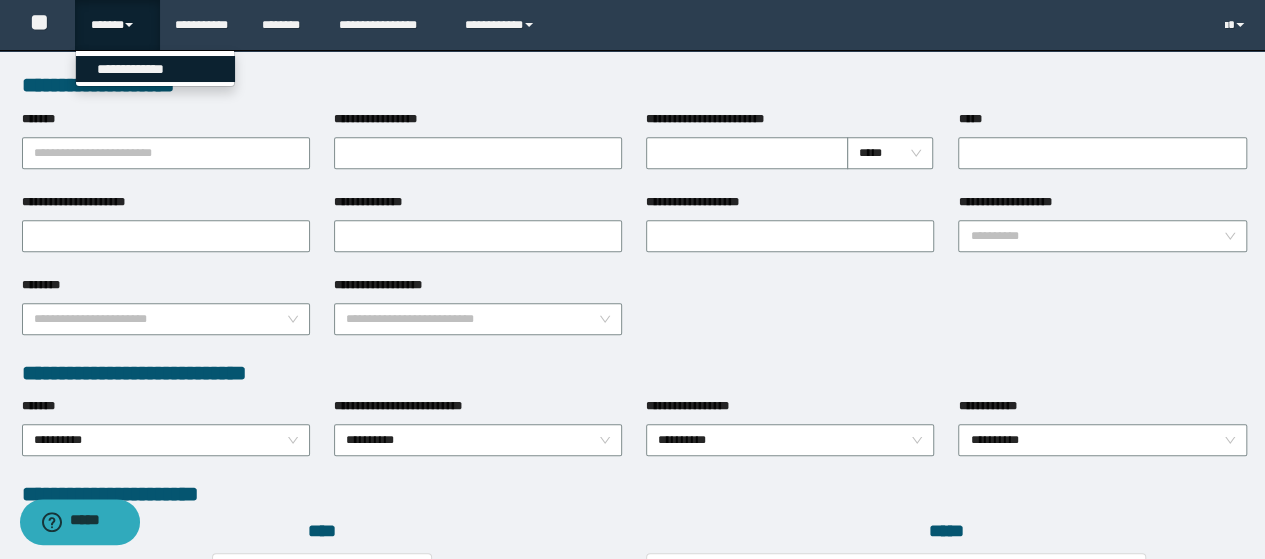 click on "**********" at bounding box center [155, 69] 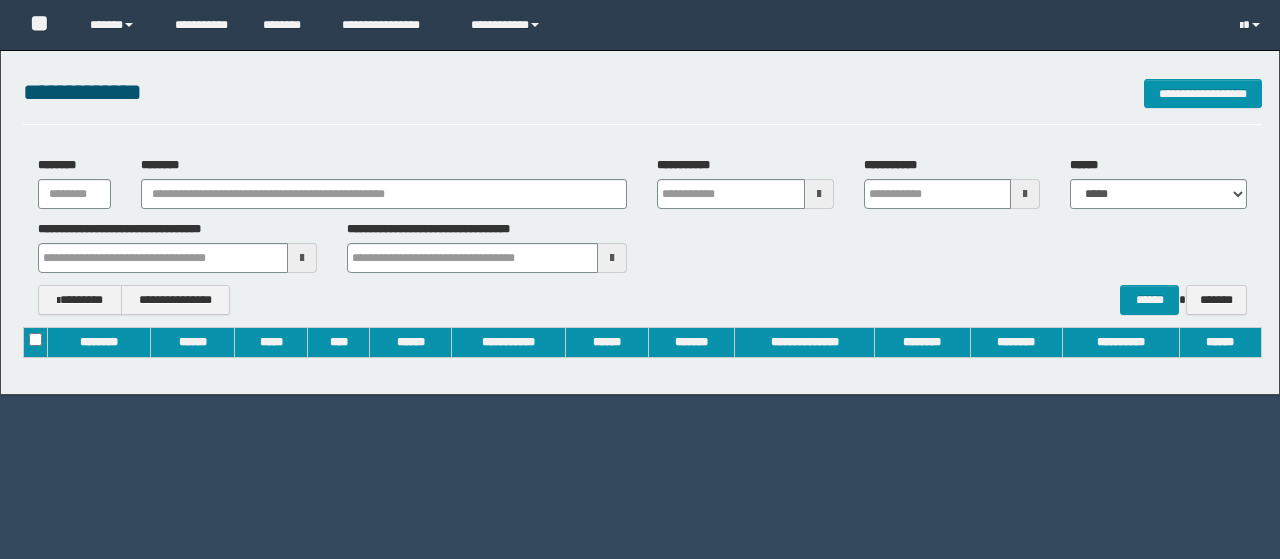 scroll, scrollTop: 0, scrollLeft: 0, axis: both 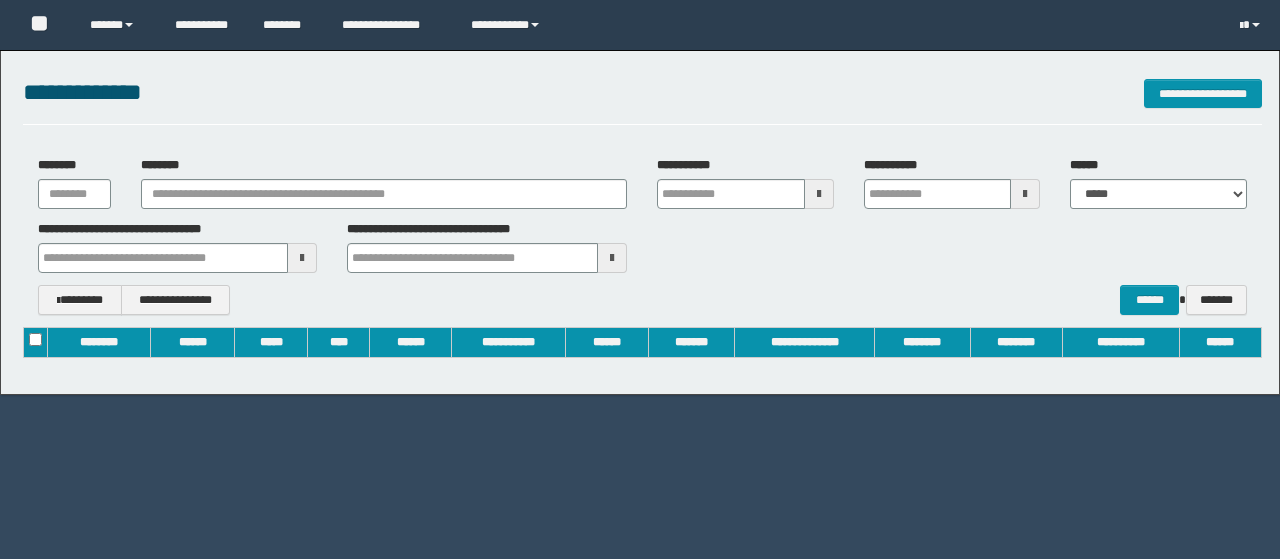 type on "**********" 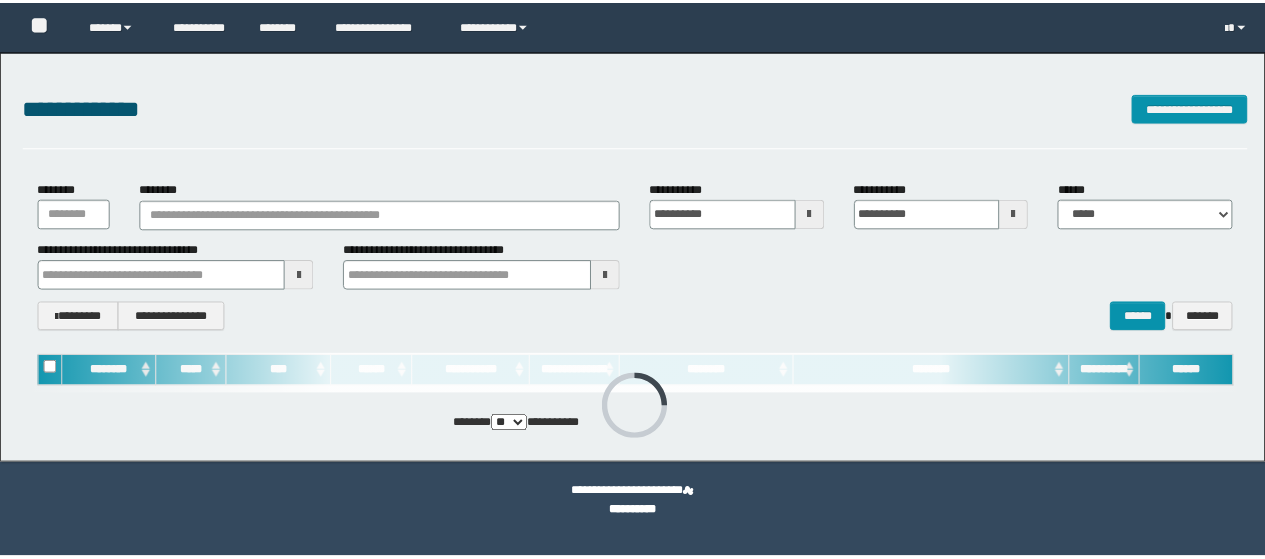 scroll, scrollTop: 0, scrollLeft: 0, axis: both 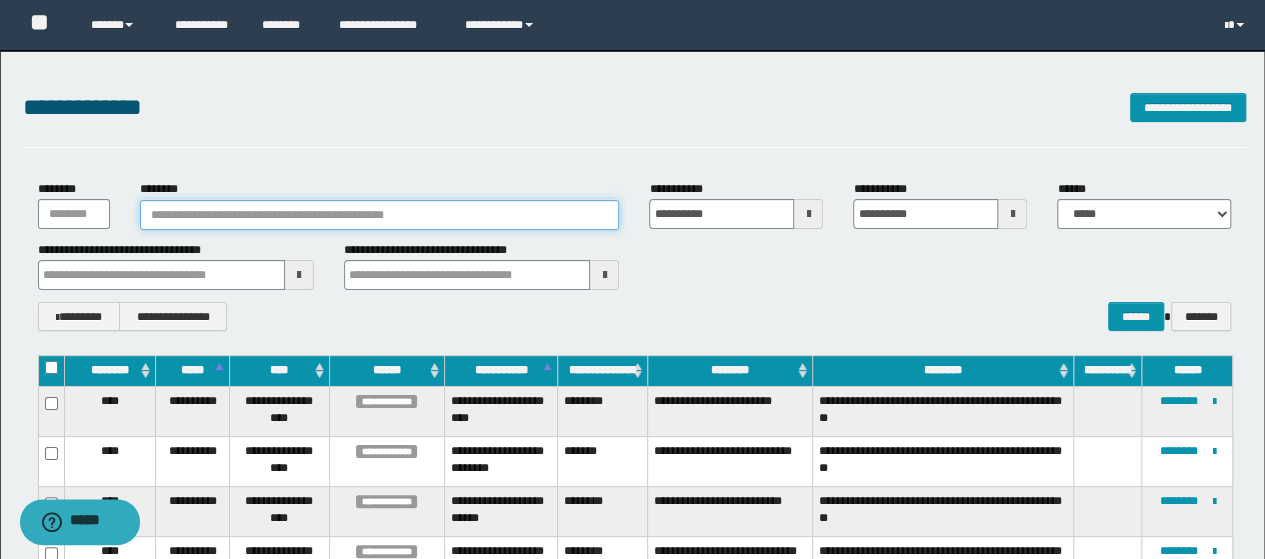 click on "********" at bounding box center (380, 215) 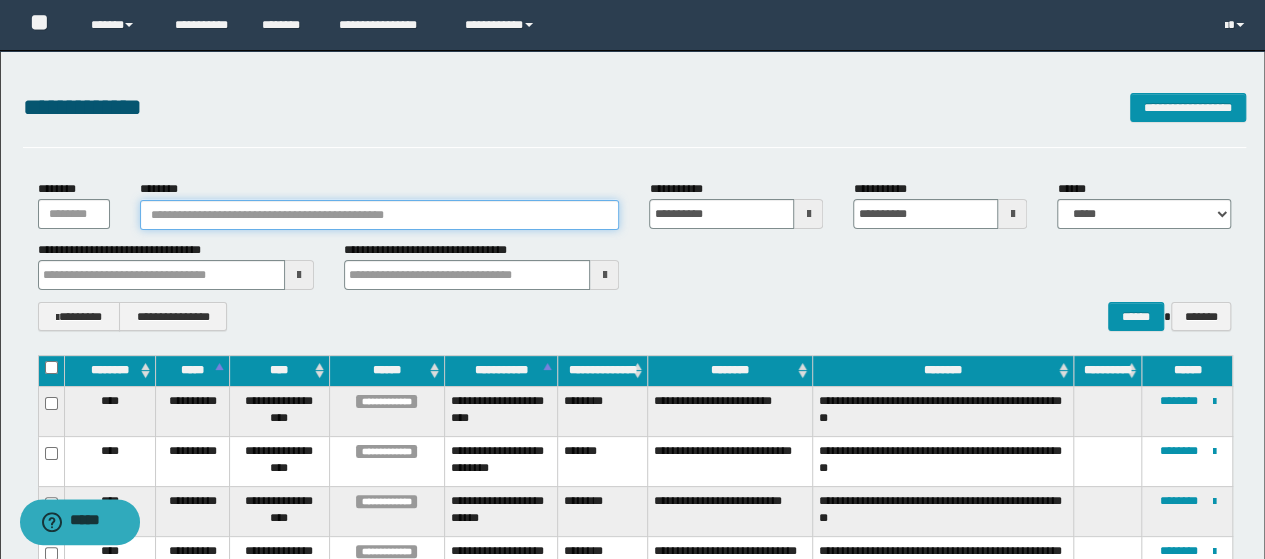paste on "********" 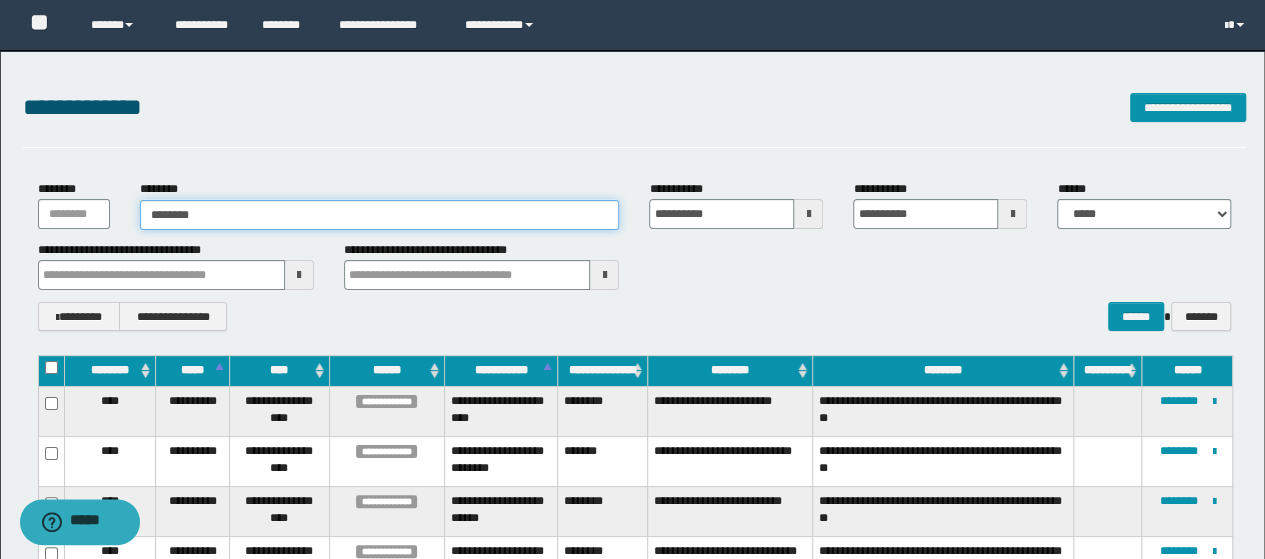 type on "********" 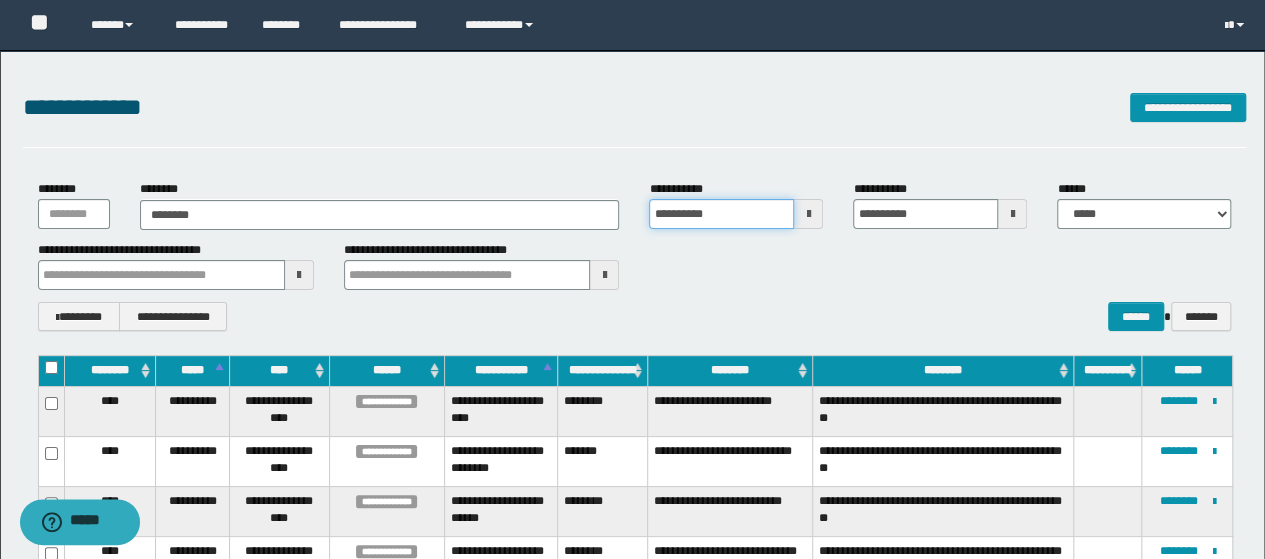 type 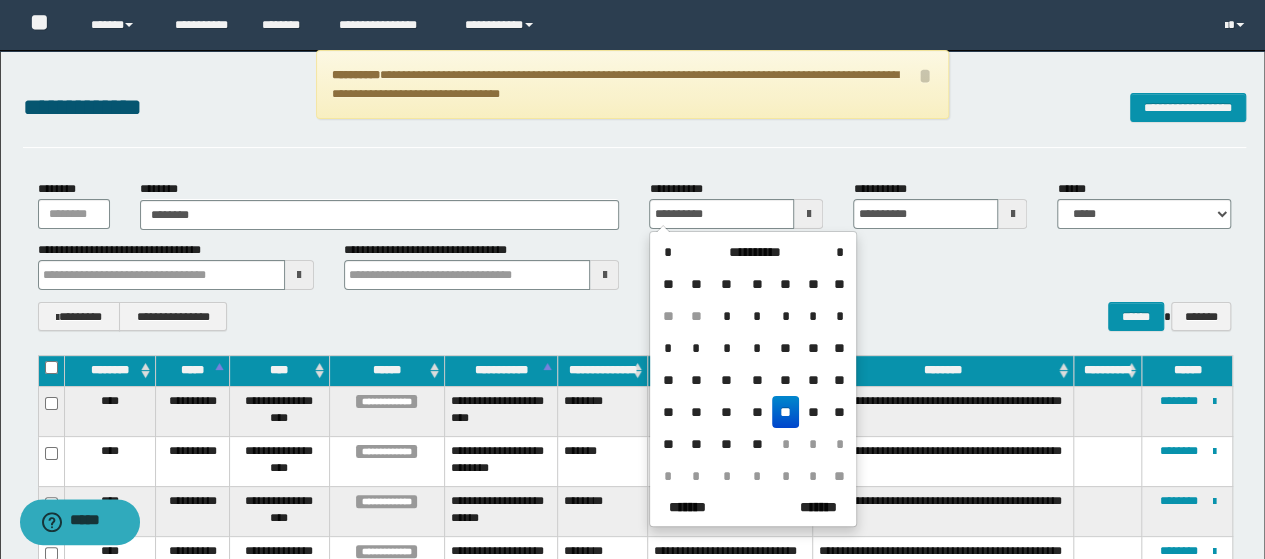 type on "**********" 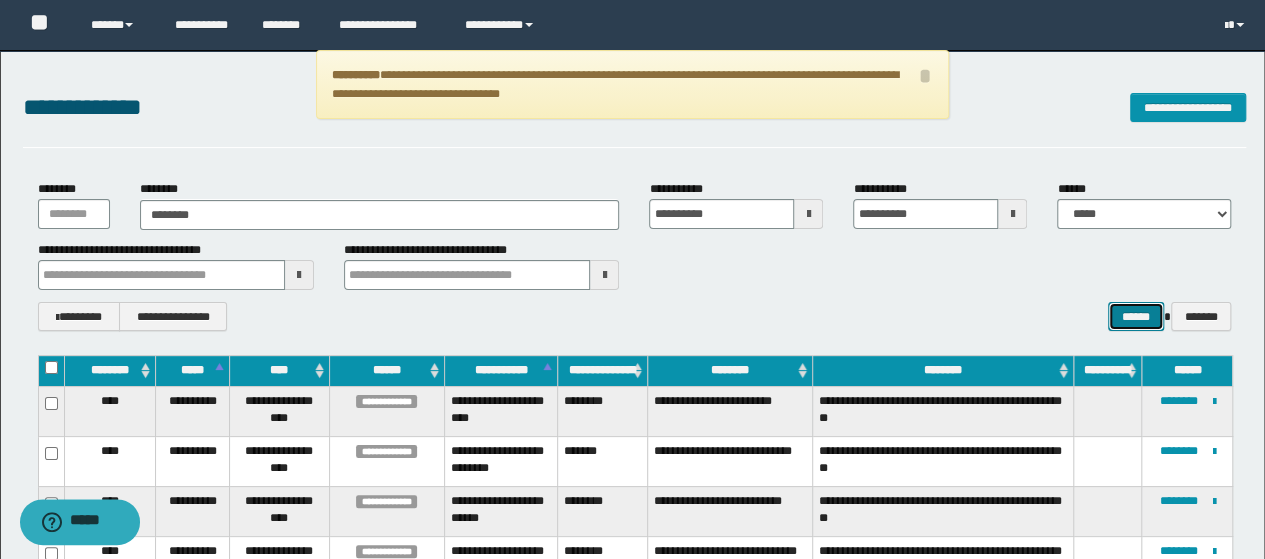 click on "******" at bounding box center (1136, 316) 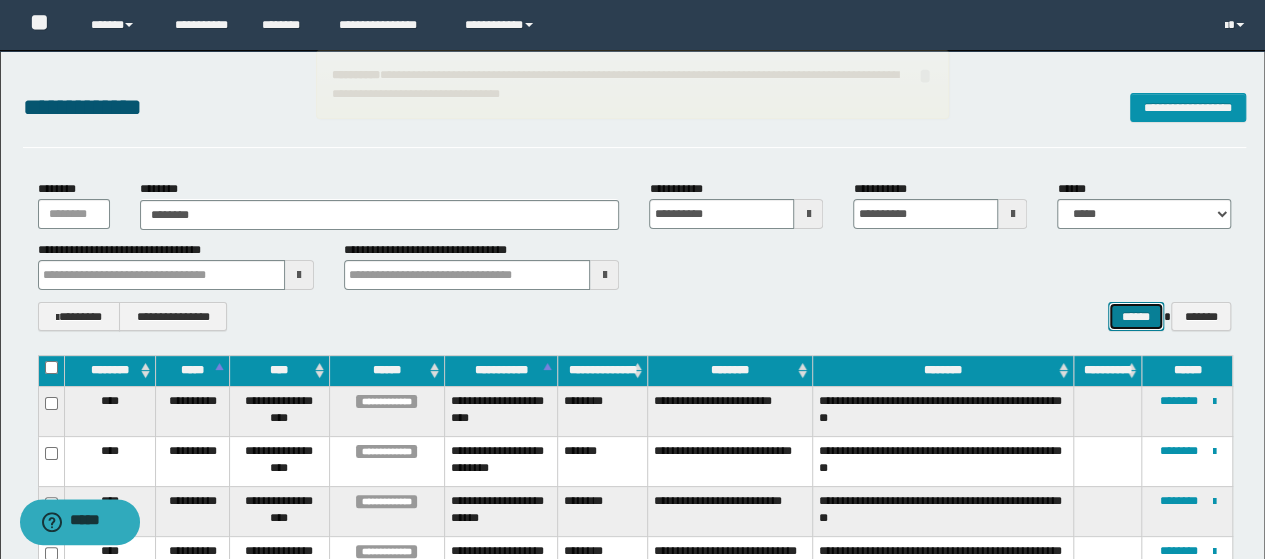 type 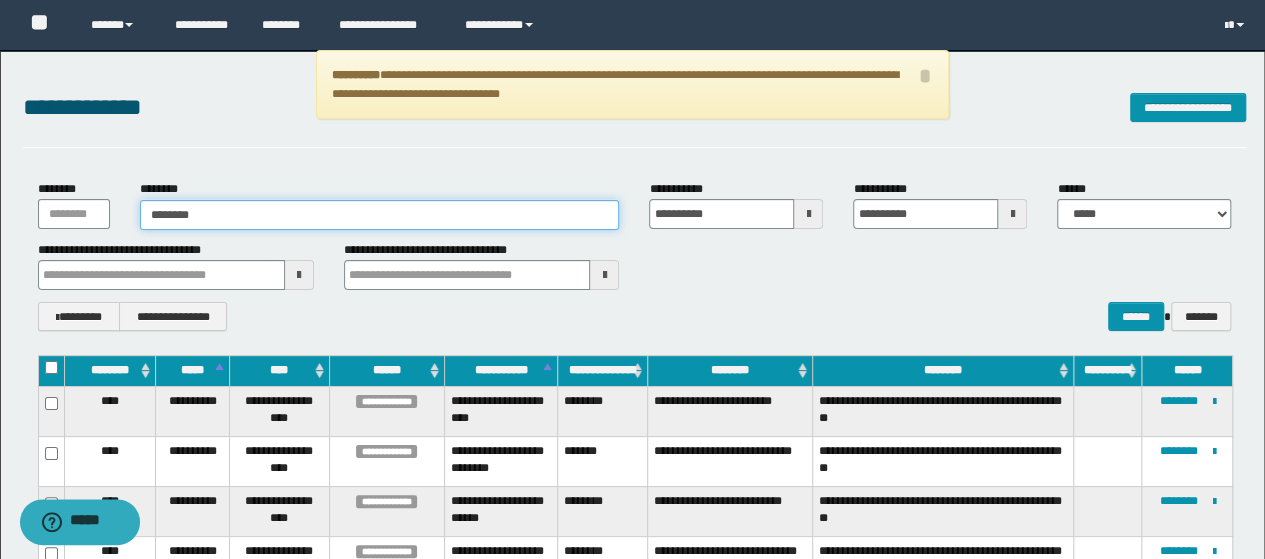 click on "********" at bounding box center [380, 215] 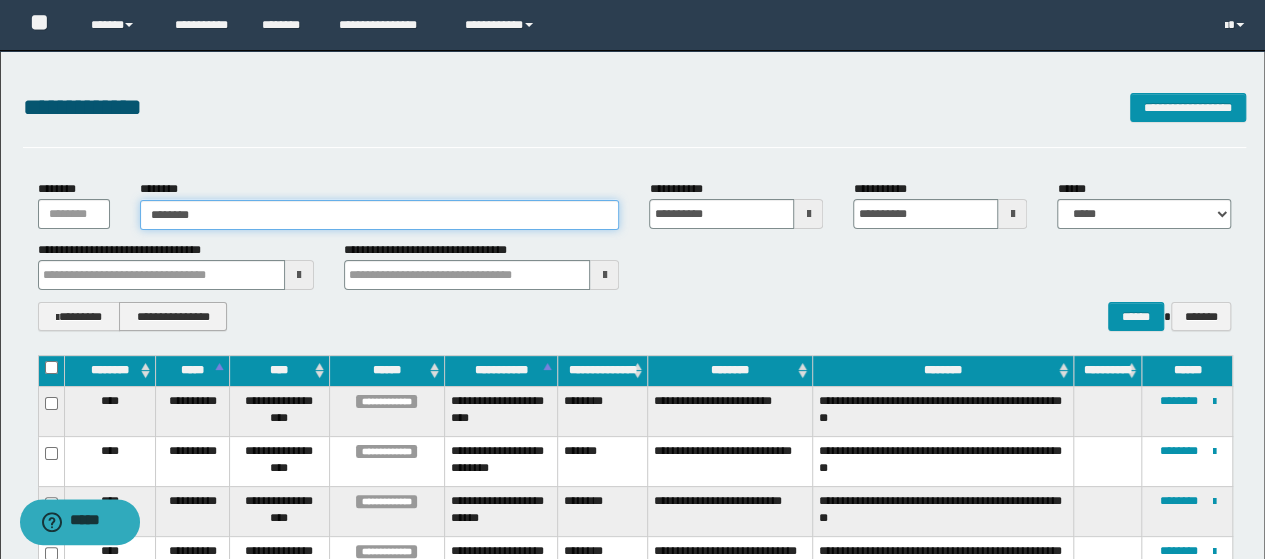 type 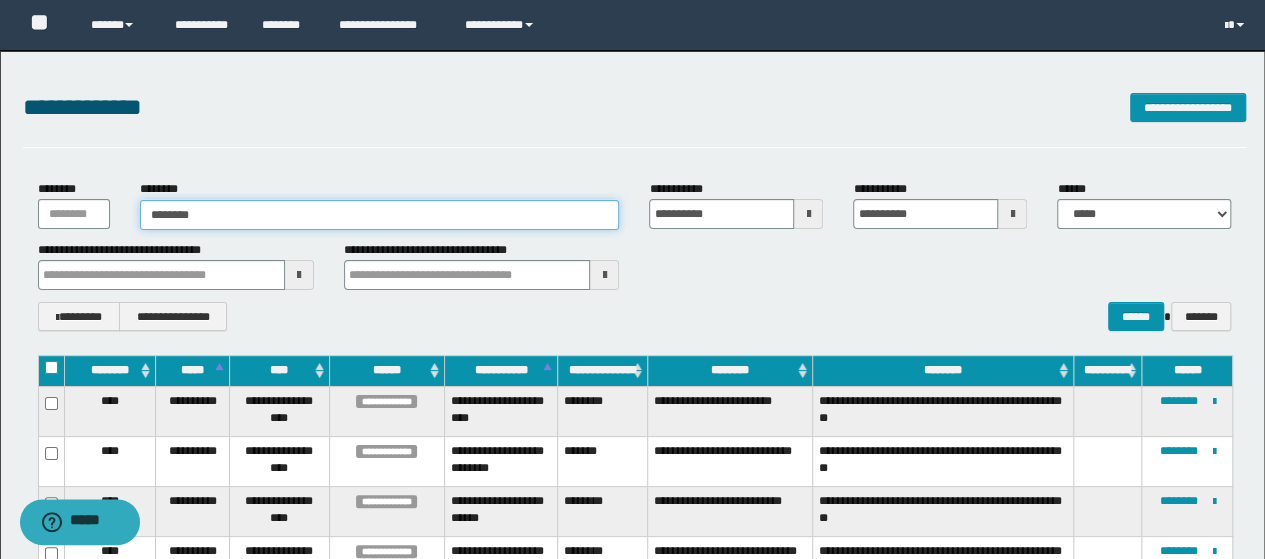 type 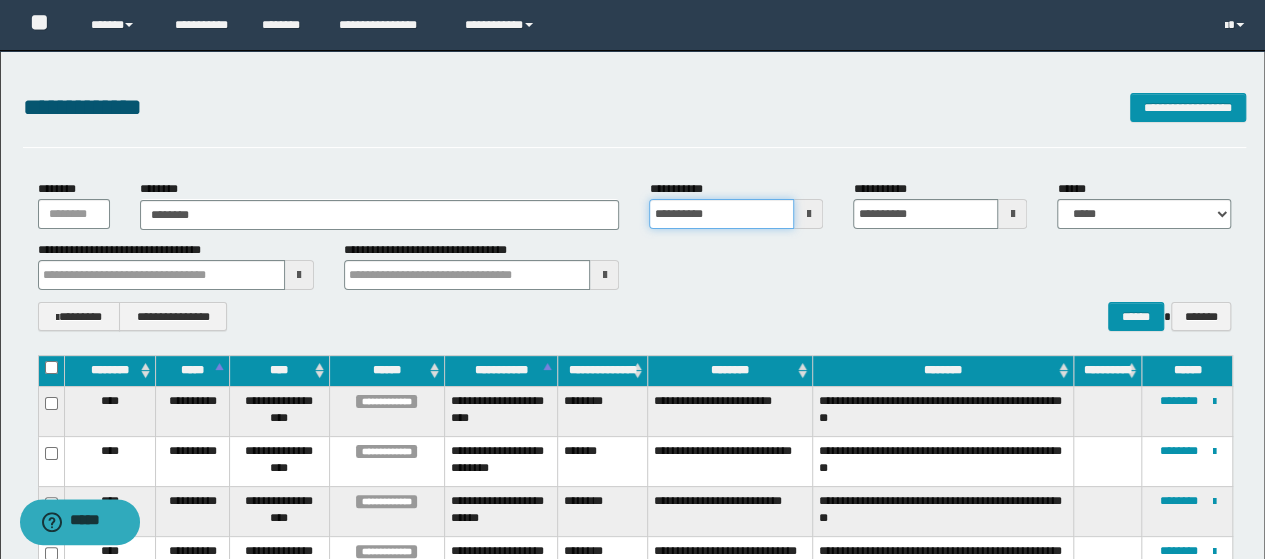 type 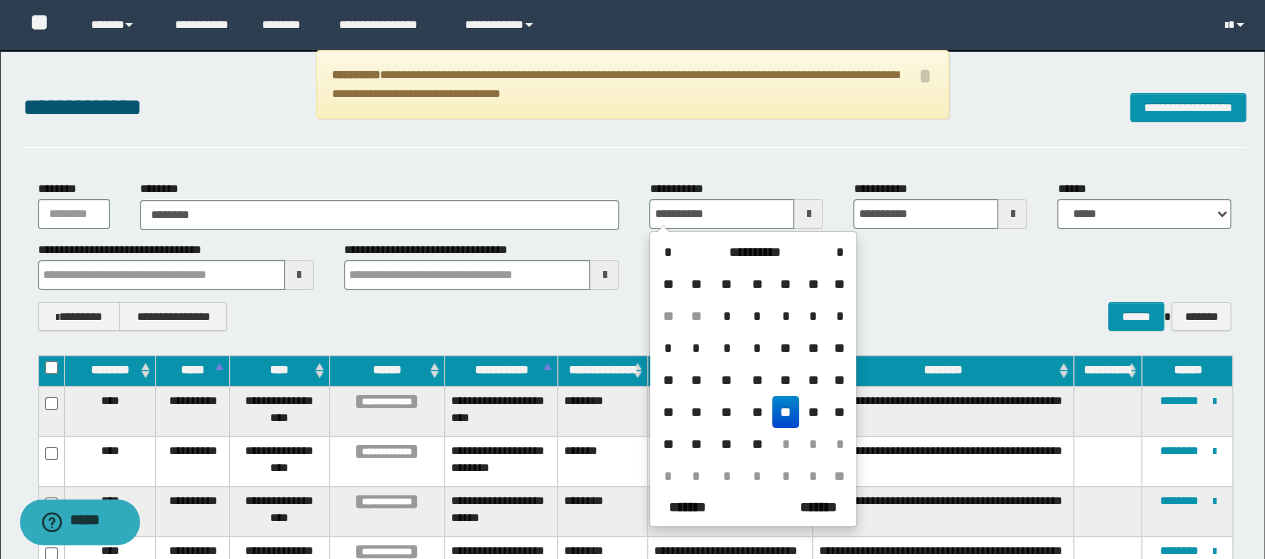 type on "**********" 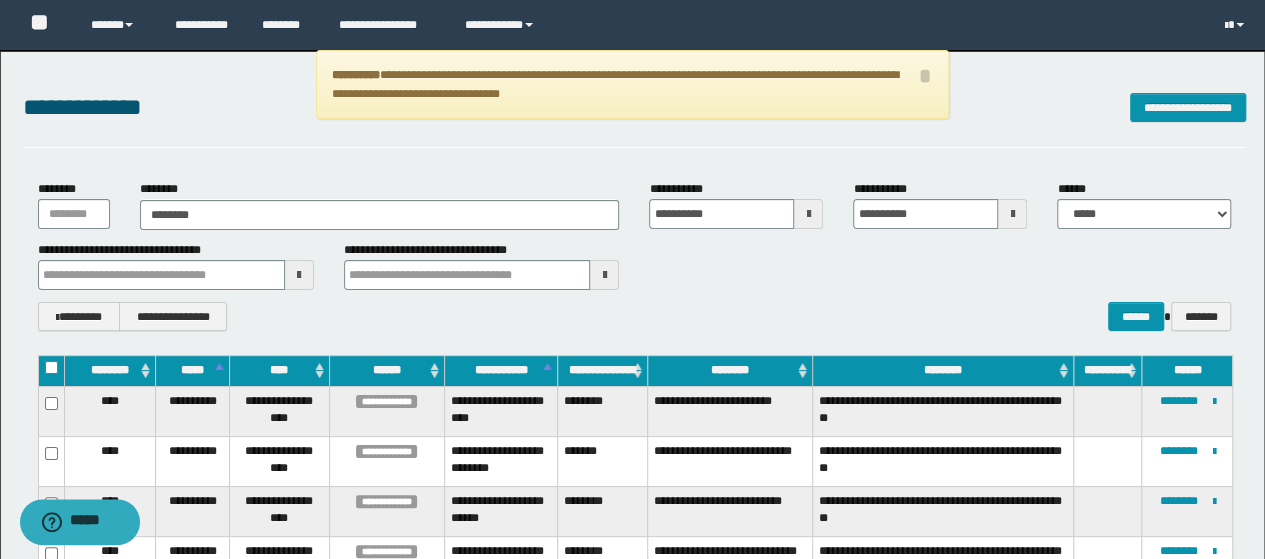 click on "**********" at bounding box center (635, 255) 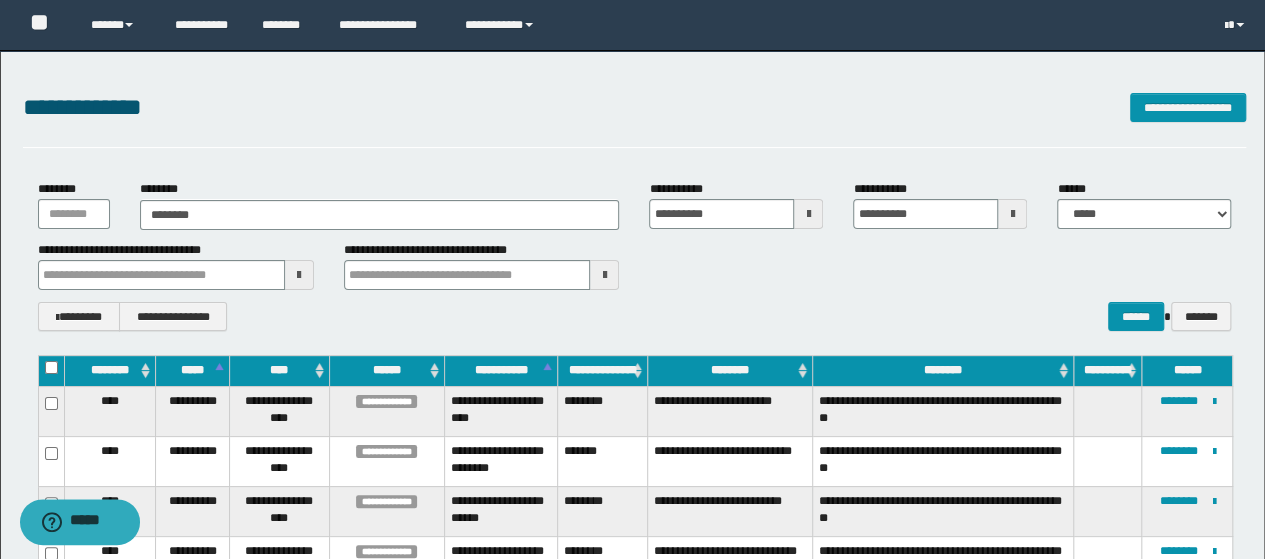 type 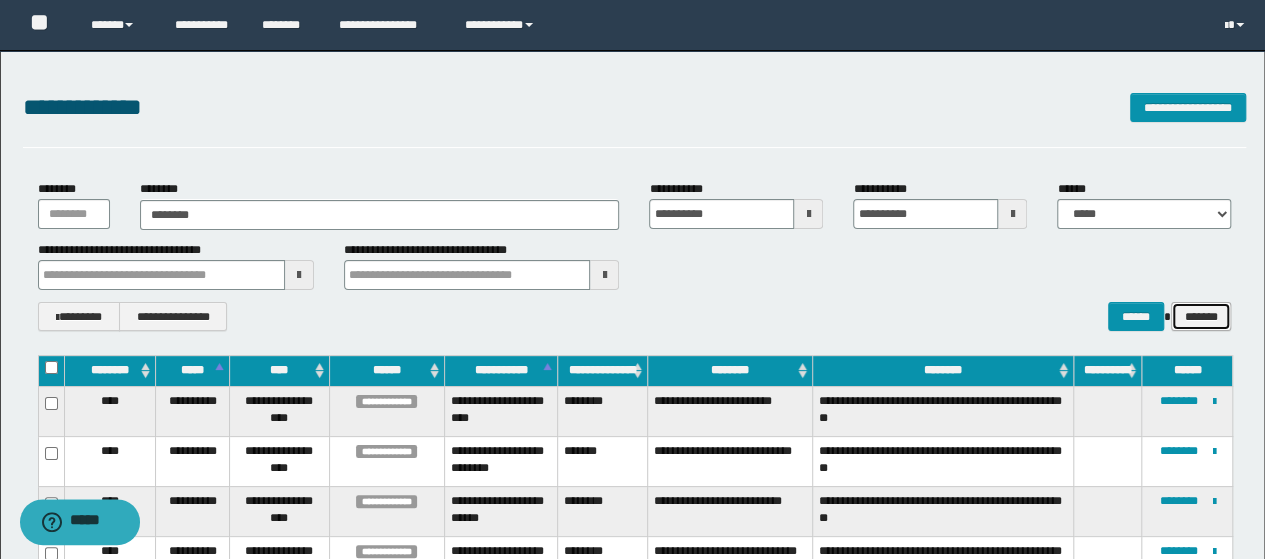 click on "*******" at bounding box center [1201, 316] 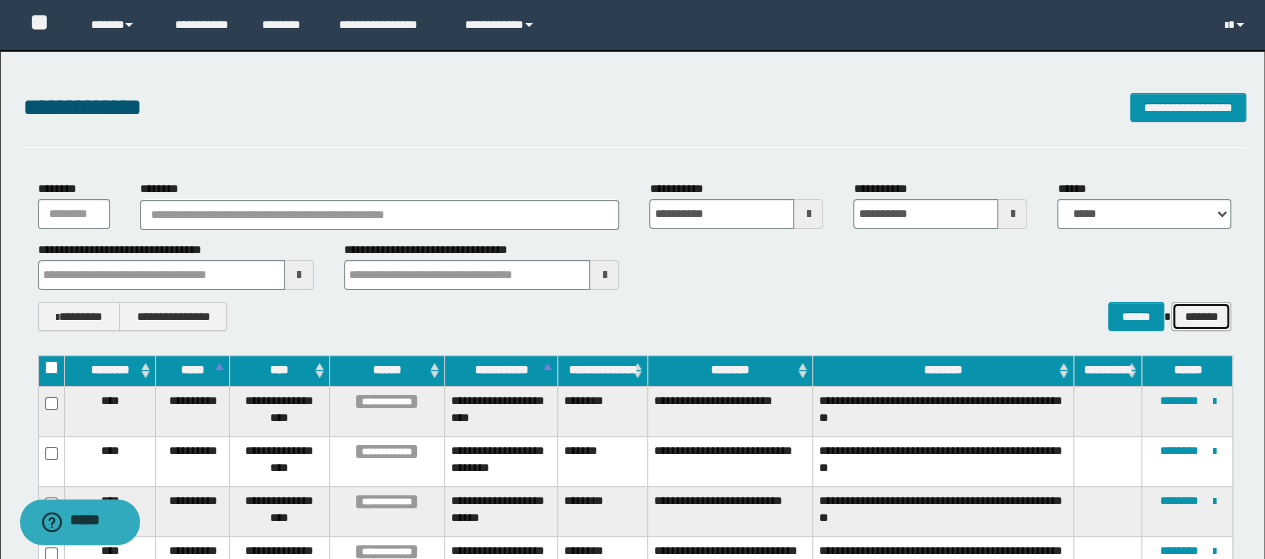 click on "*******" at bounding box center [1201, 316] 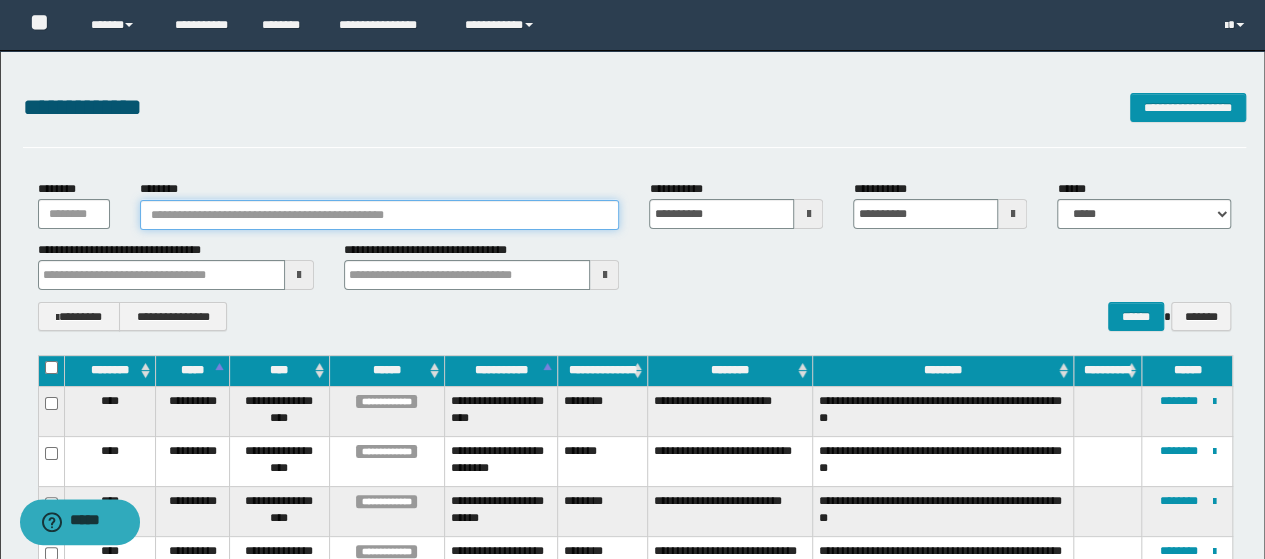 click on "********" at bounding box center [380, 215] 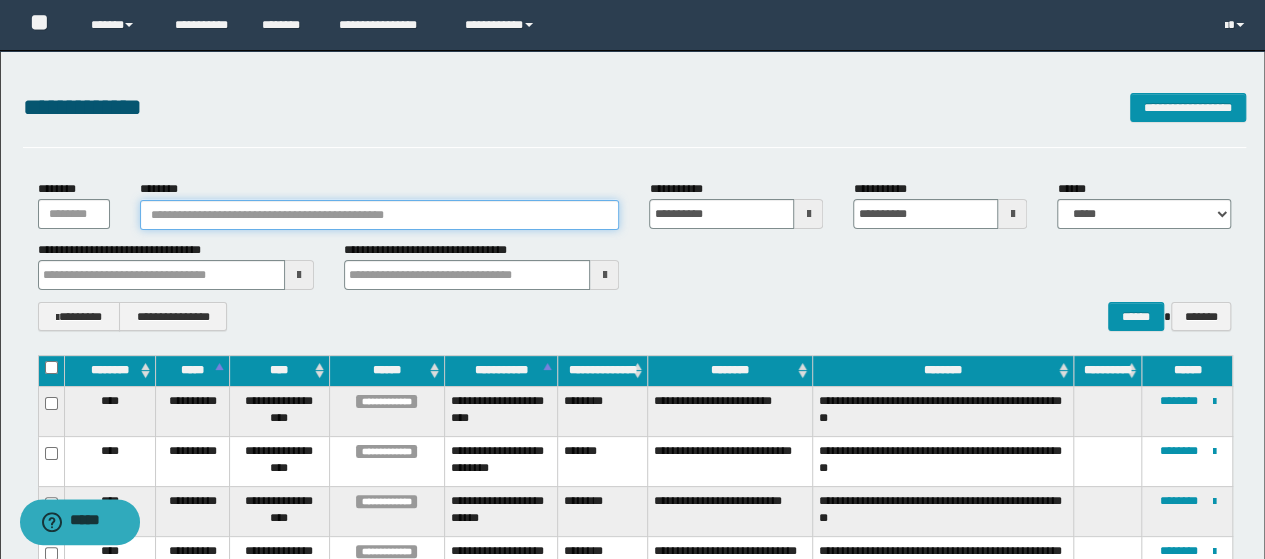 type 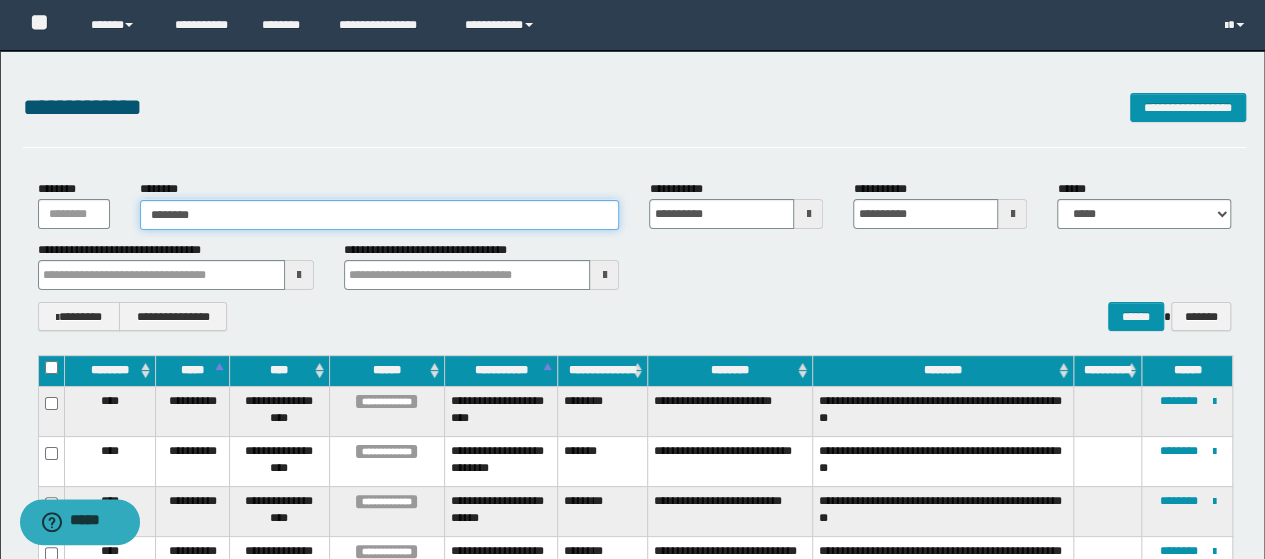 type 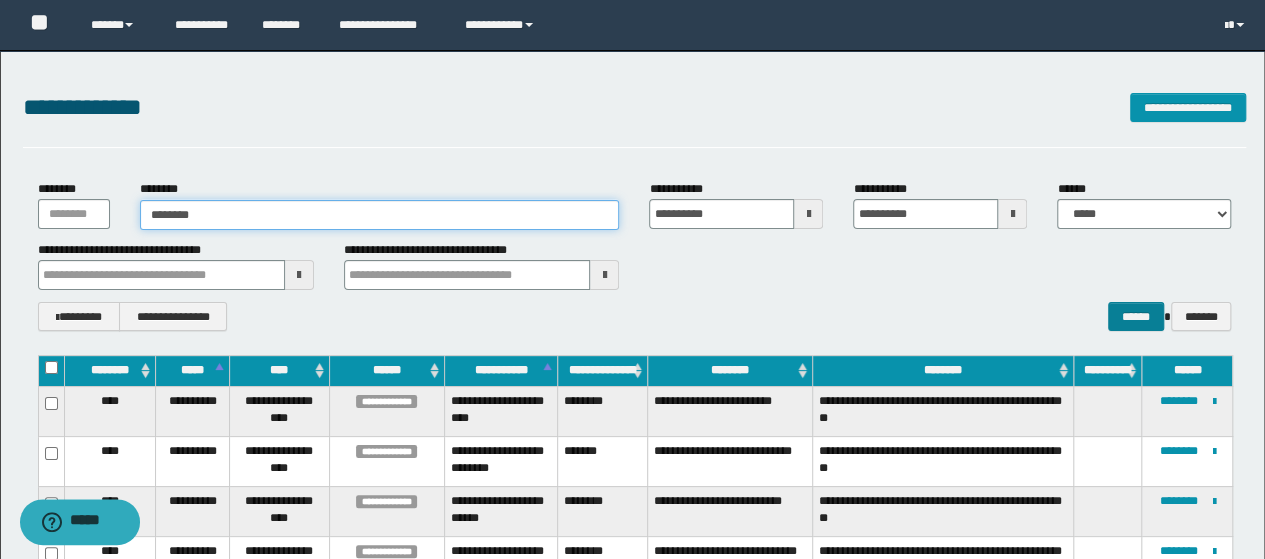 type on "********" 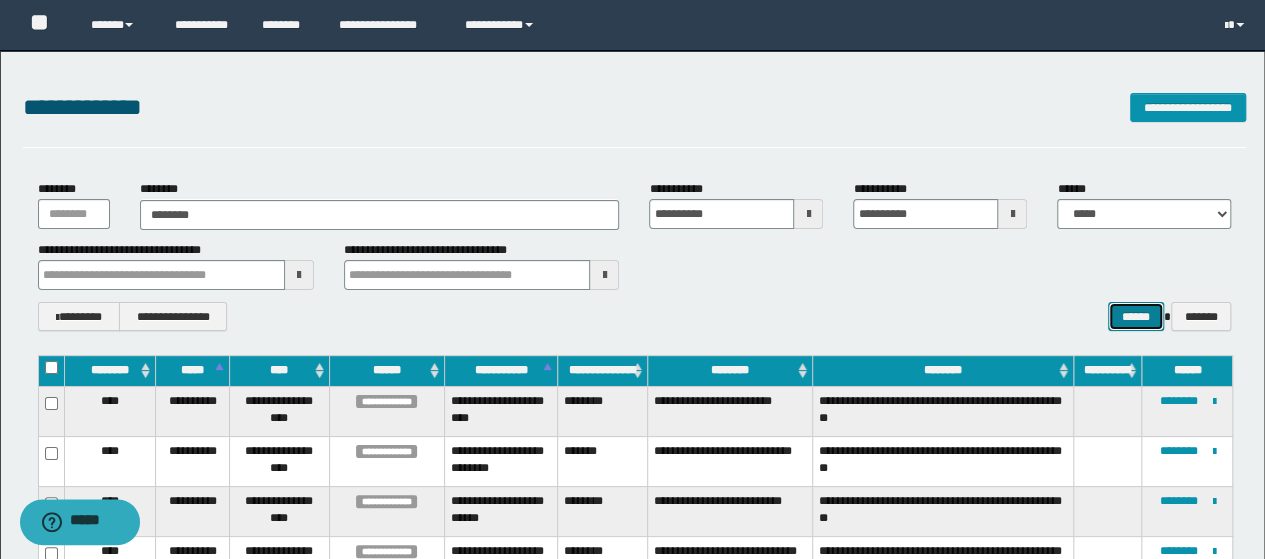 click on "******" at bounding box center [1136, 316] 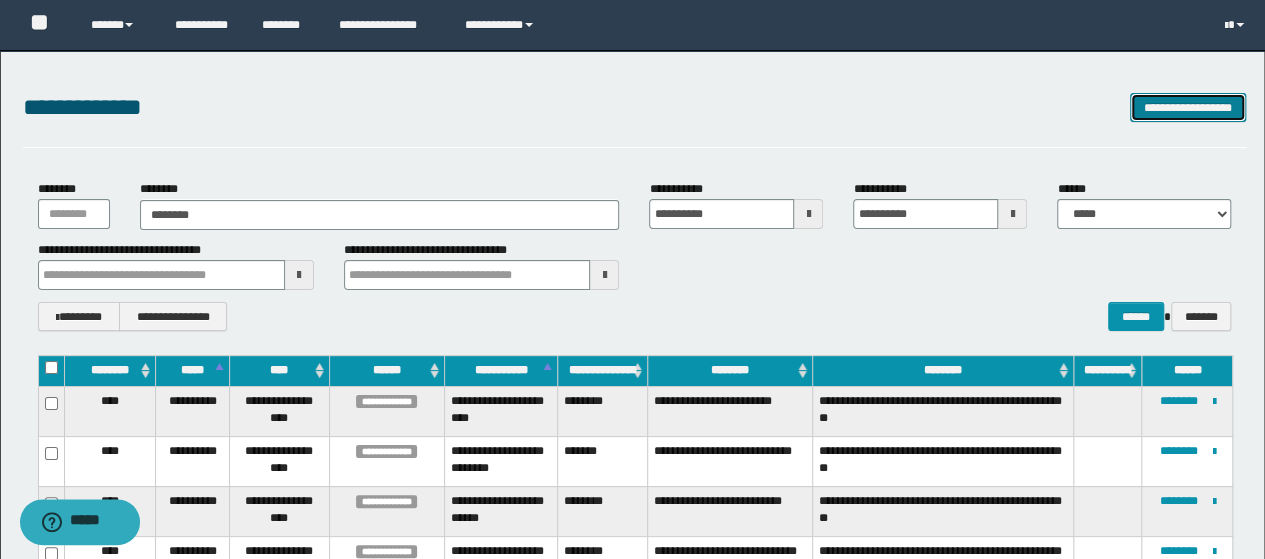 click on "**********" at bounding box center (1188, 107) 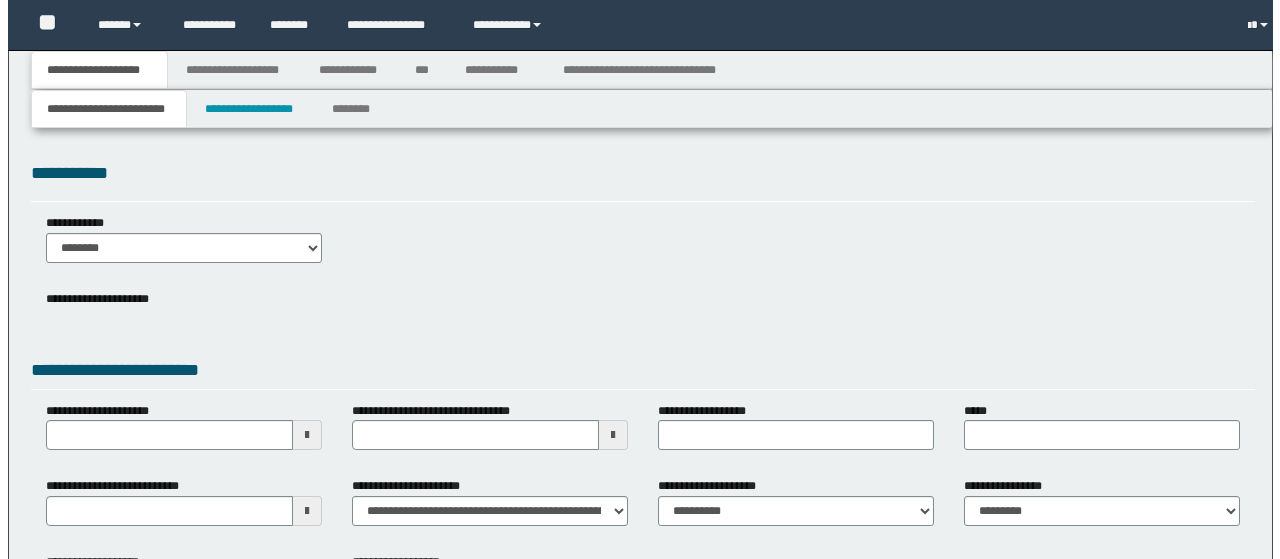 scroll, scrollTop: 0, scrollLeft: 0, axis: both 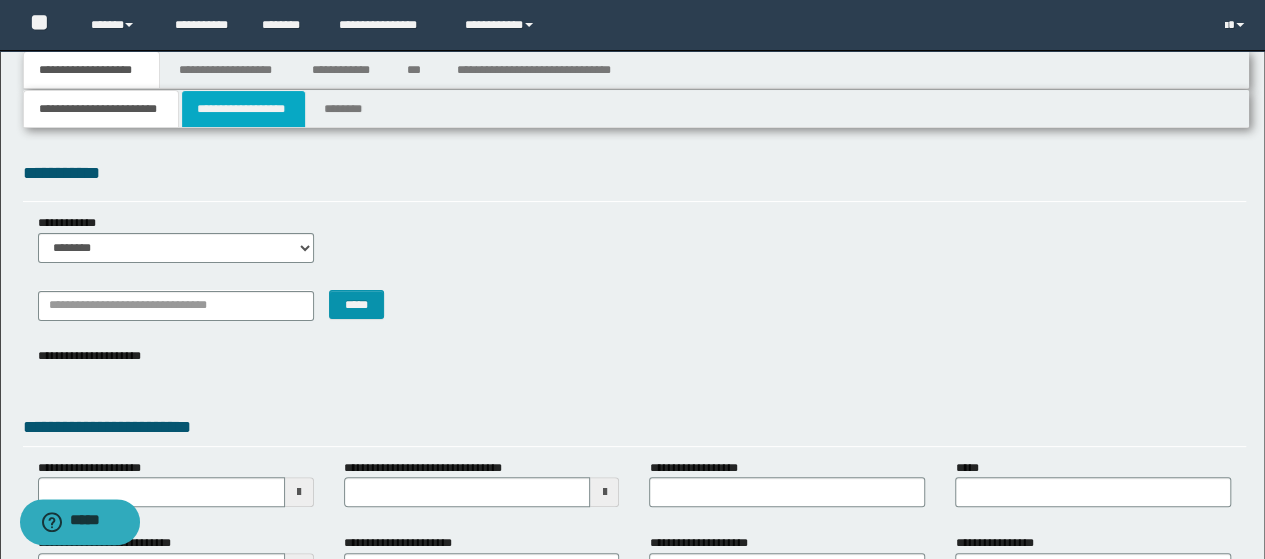click on "**********" at bounding box center [243, 109] 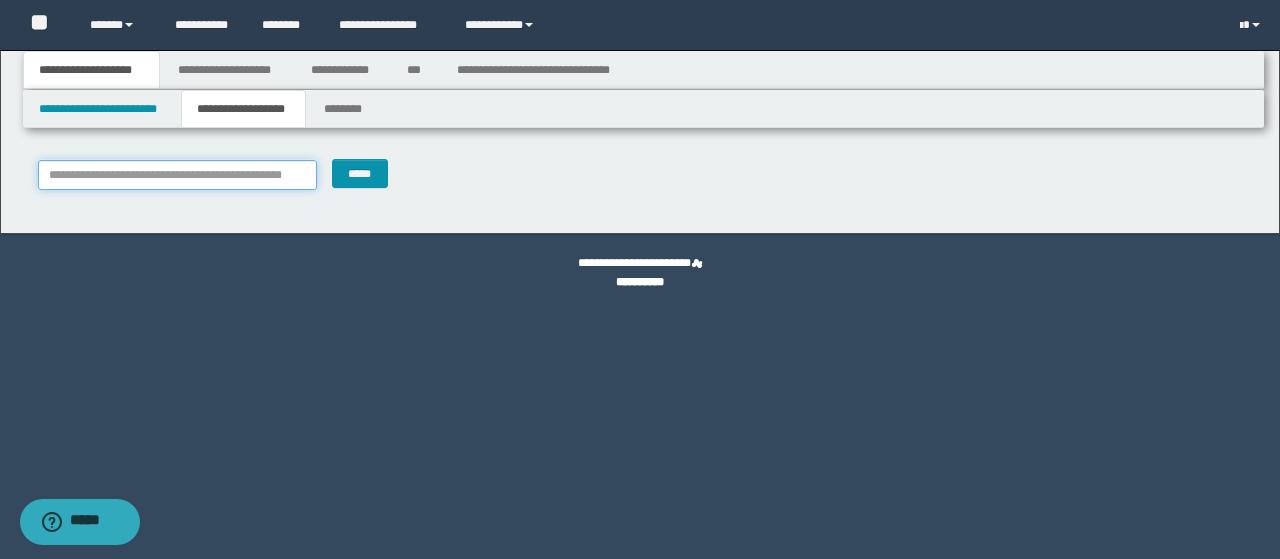 click on "**********" at bounding box center [178, 175] 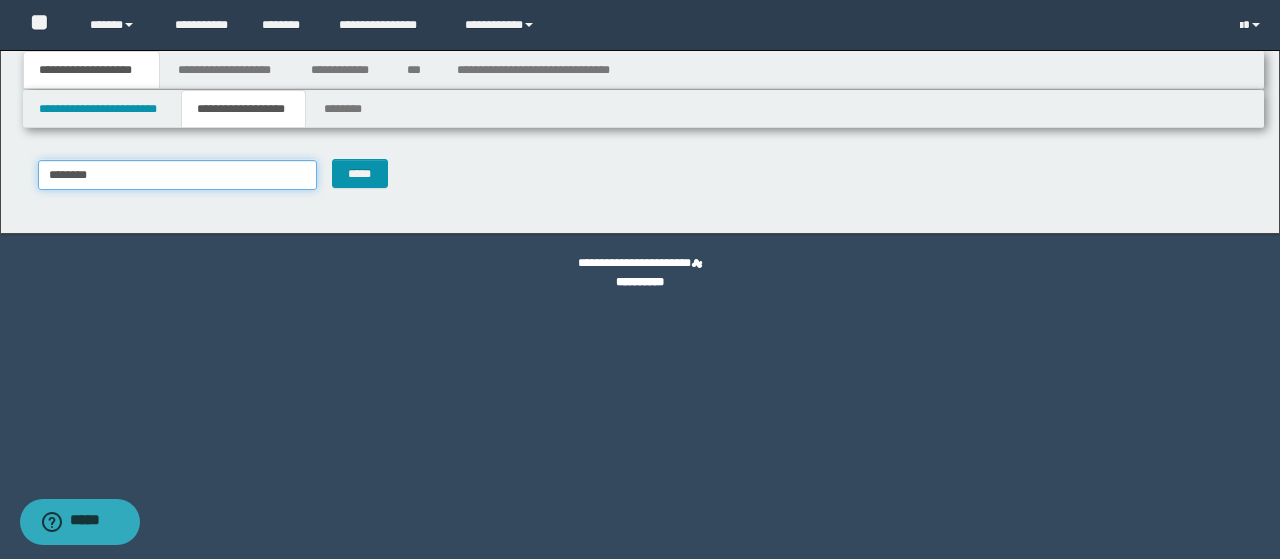 type on "********" 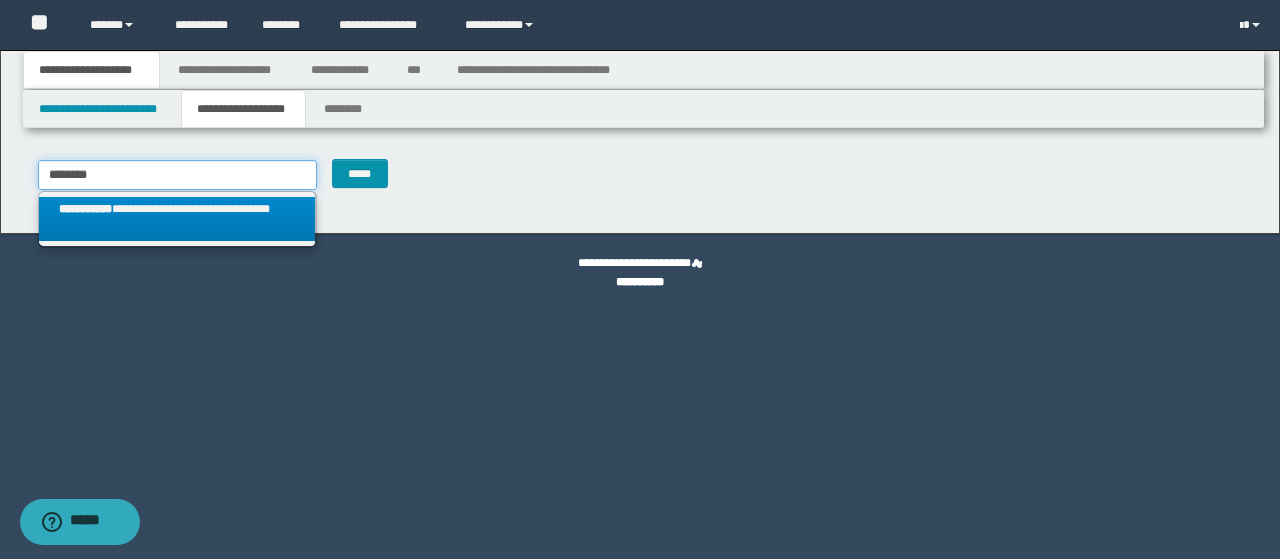 type on "********" 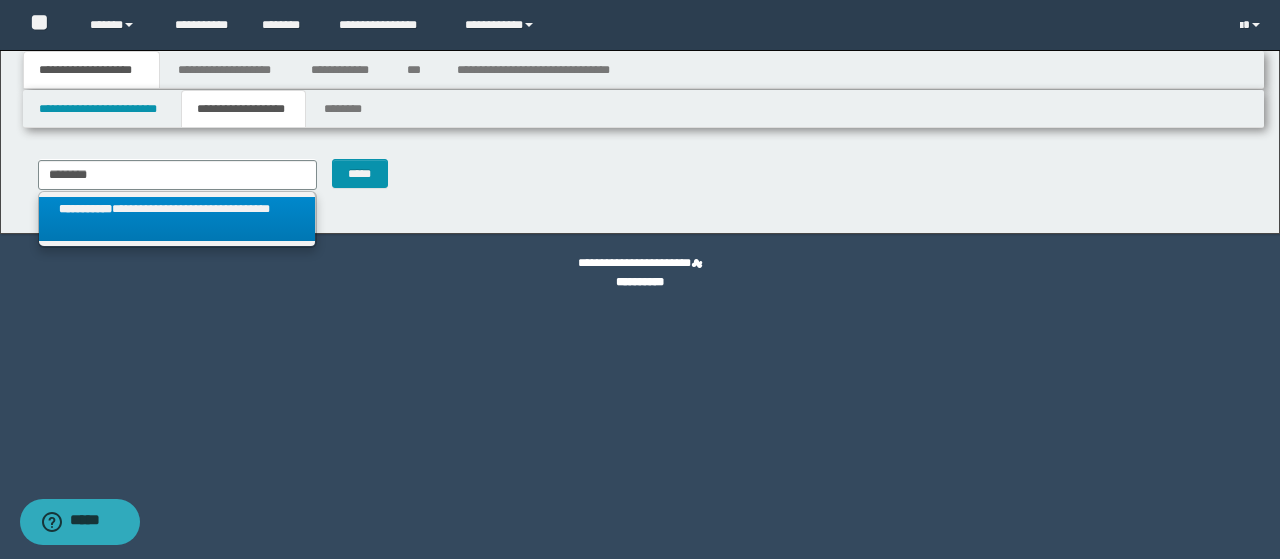 click on "**********" at bounding box center [177, 219] 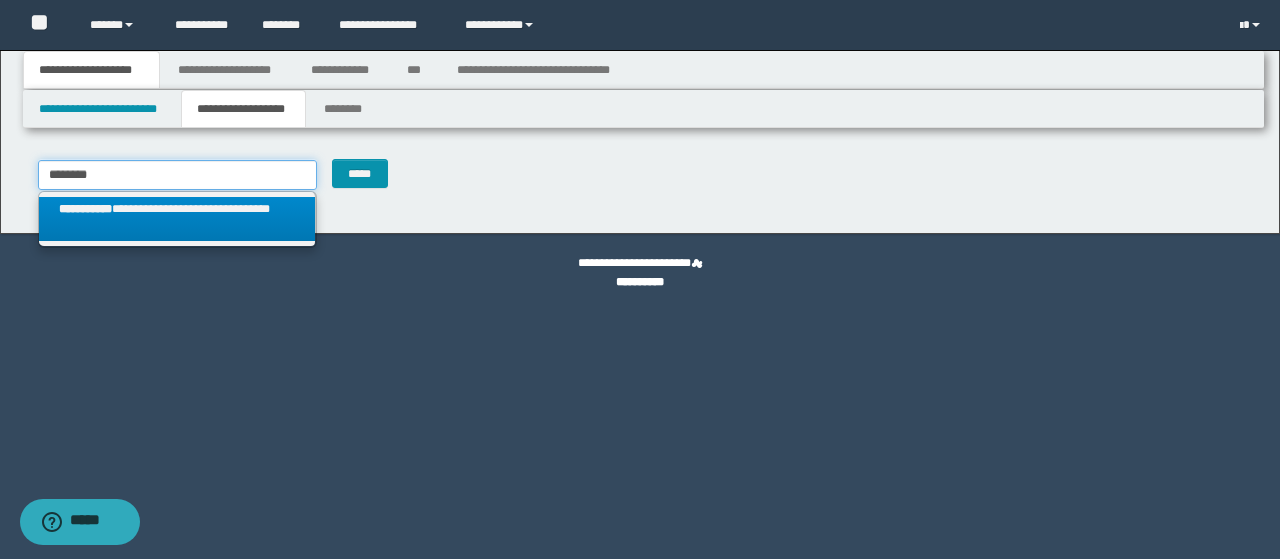 type 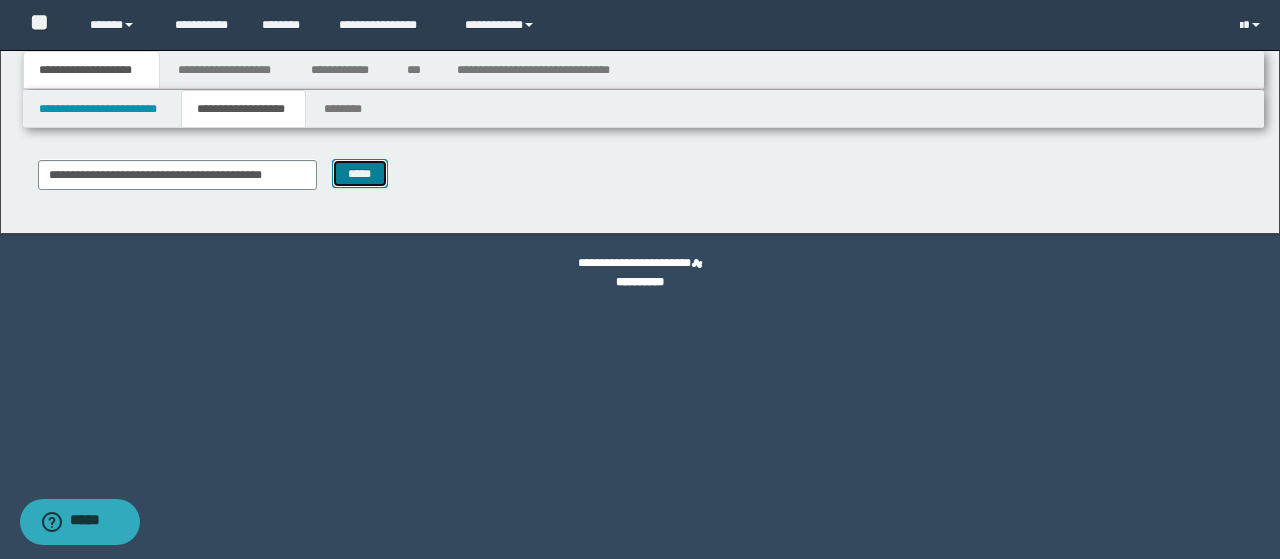 click on "*****" at bounding box center (359, 173) 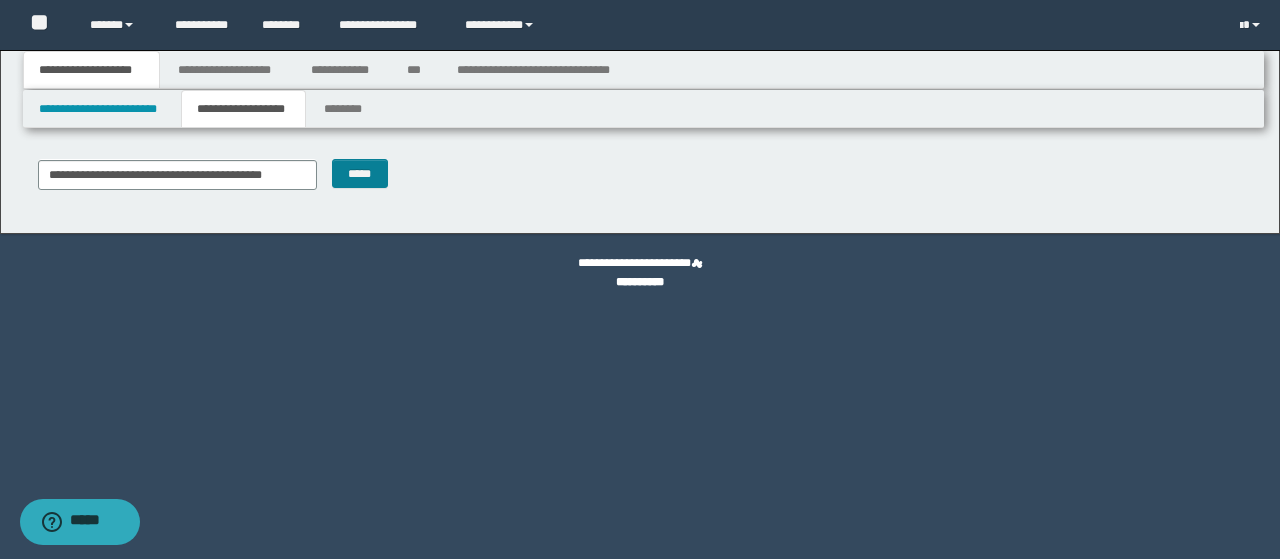 type on "********" 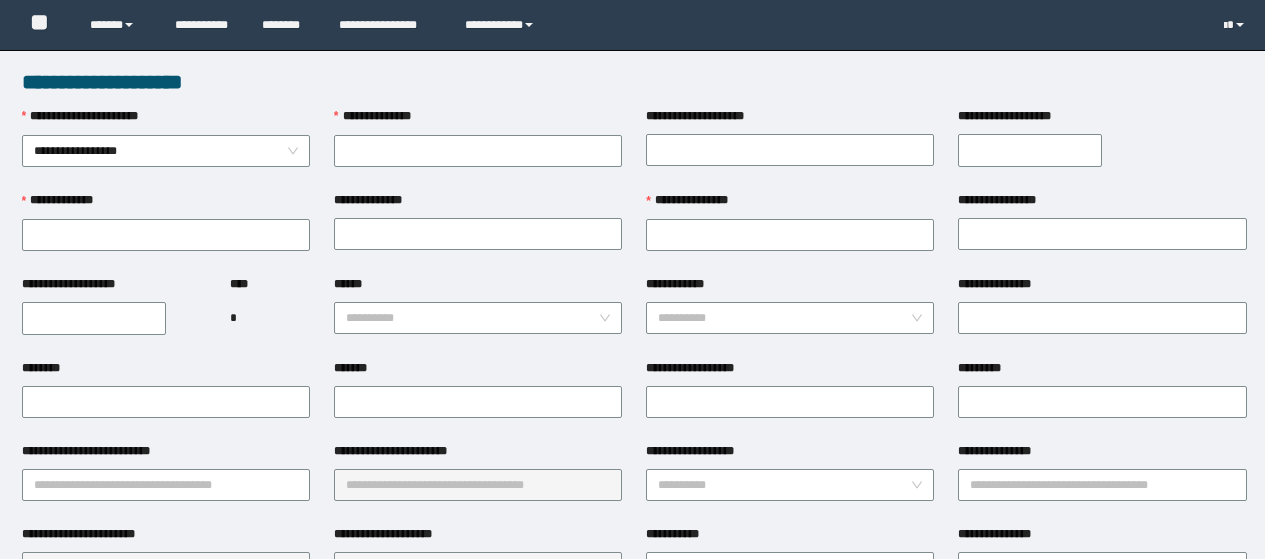 scroll, scrollTop: 0, scrollLeft: 0, axis: both 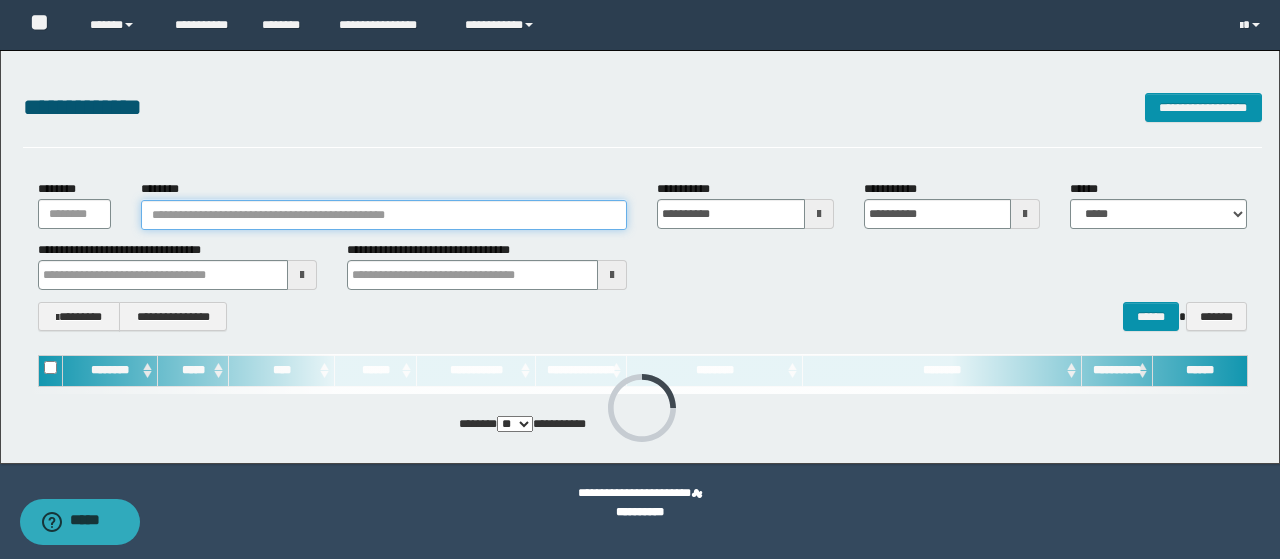 click on "********" at bounding box center (384, 215) 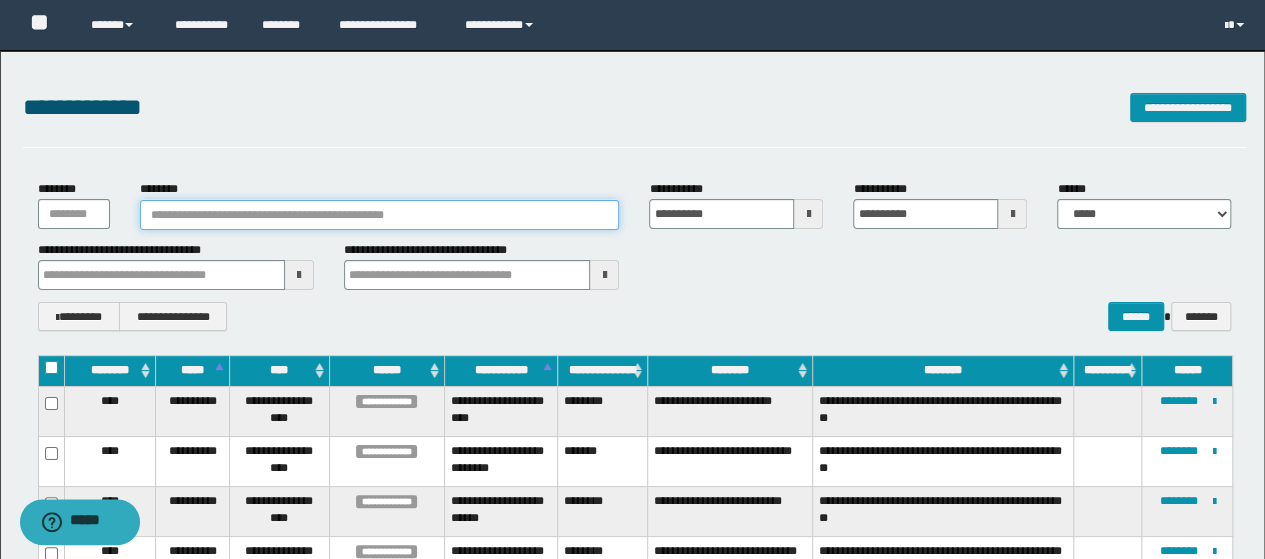 paste on "********" 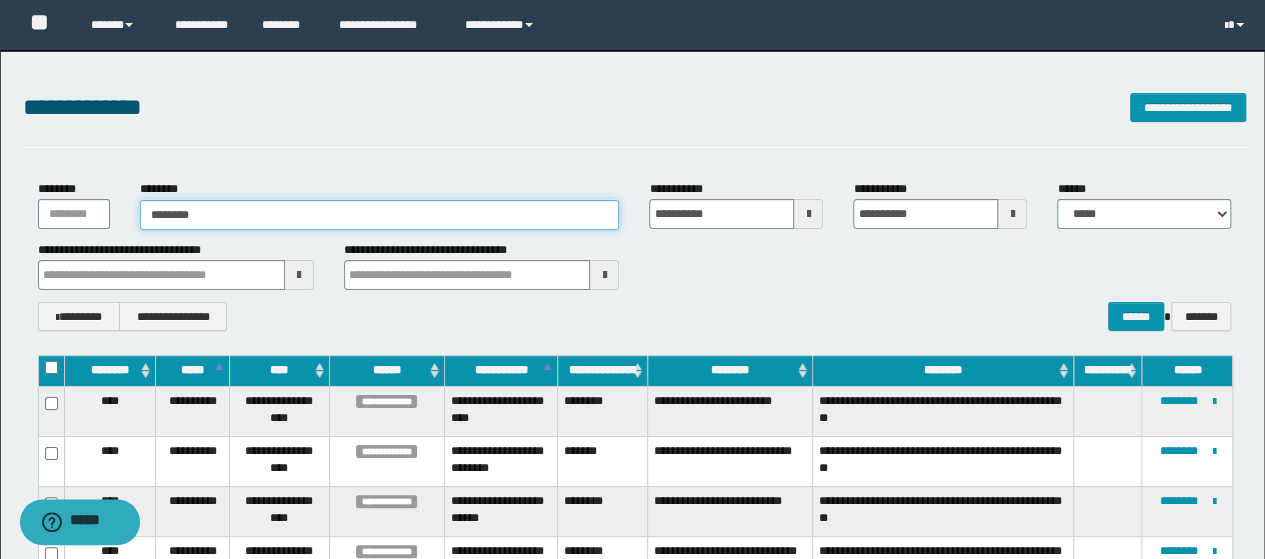 type on "********" 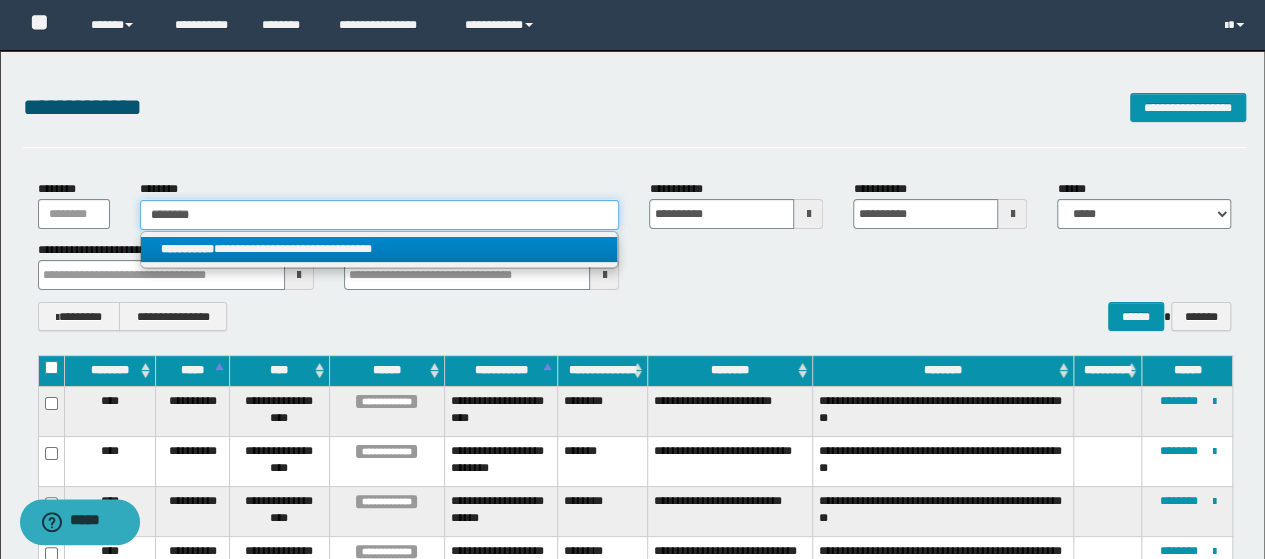 type on "********" 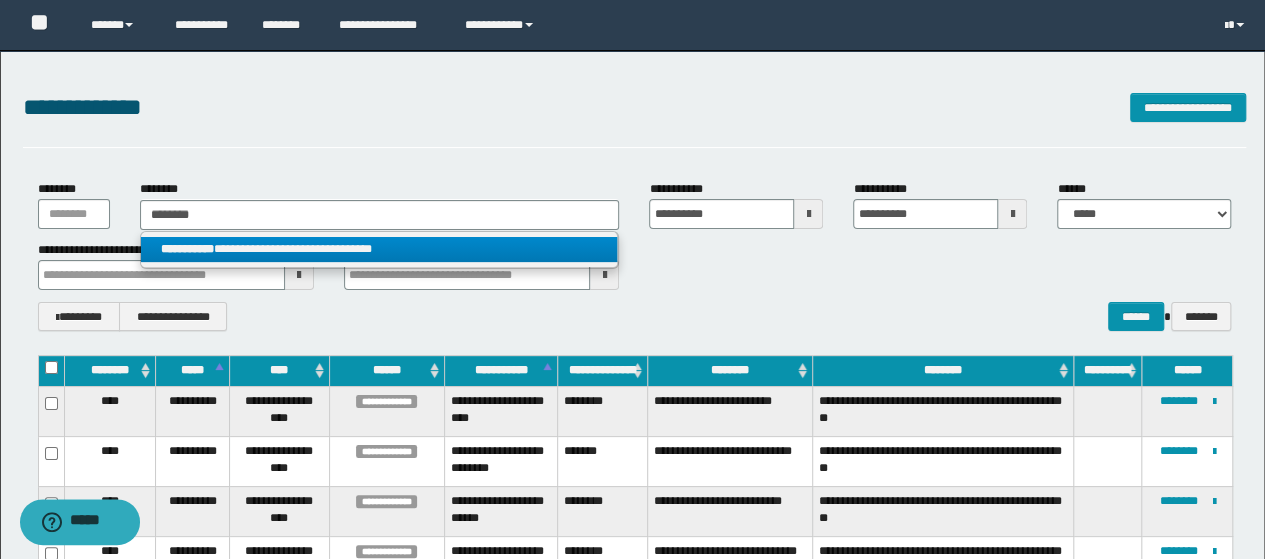 click on "**********" at bounding box center [379, 249] 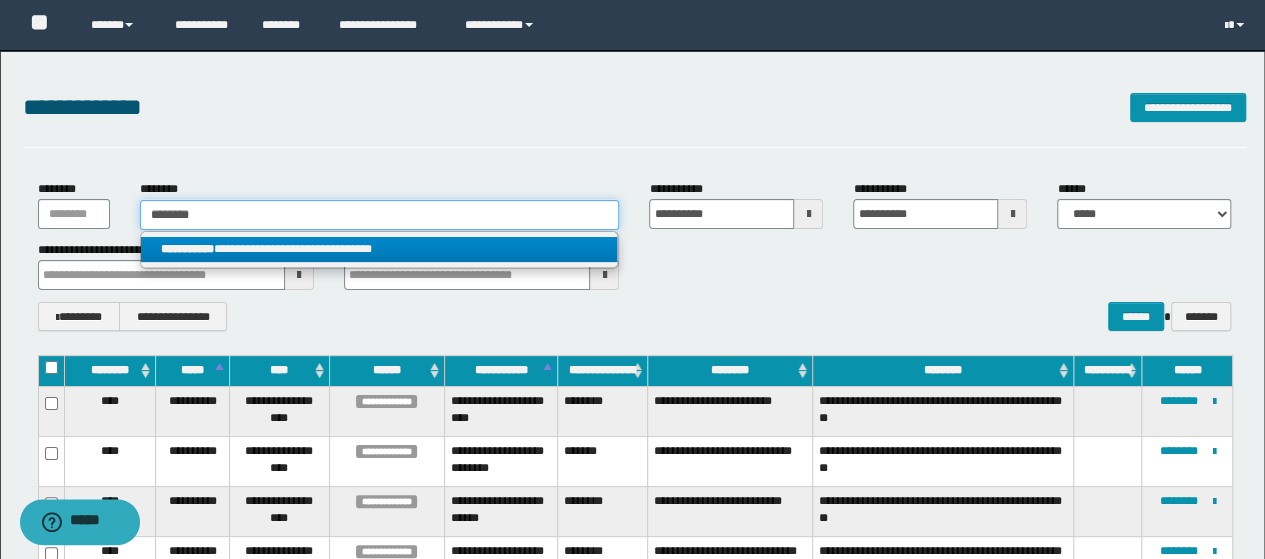 type 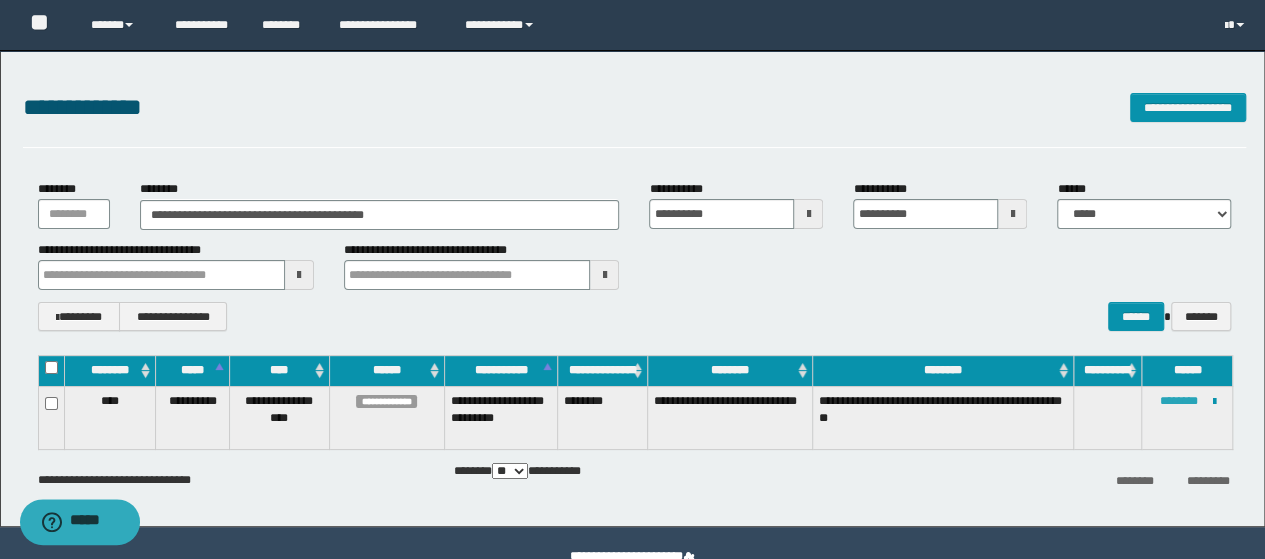 click on "********" at bounding box center [1178, 401] 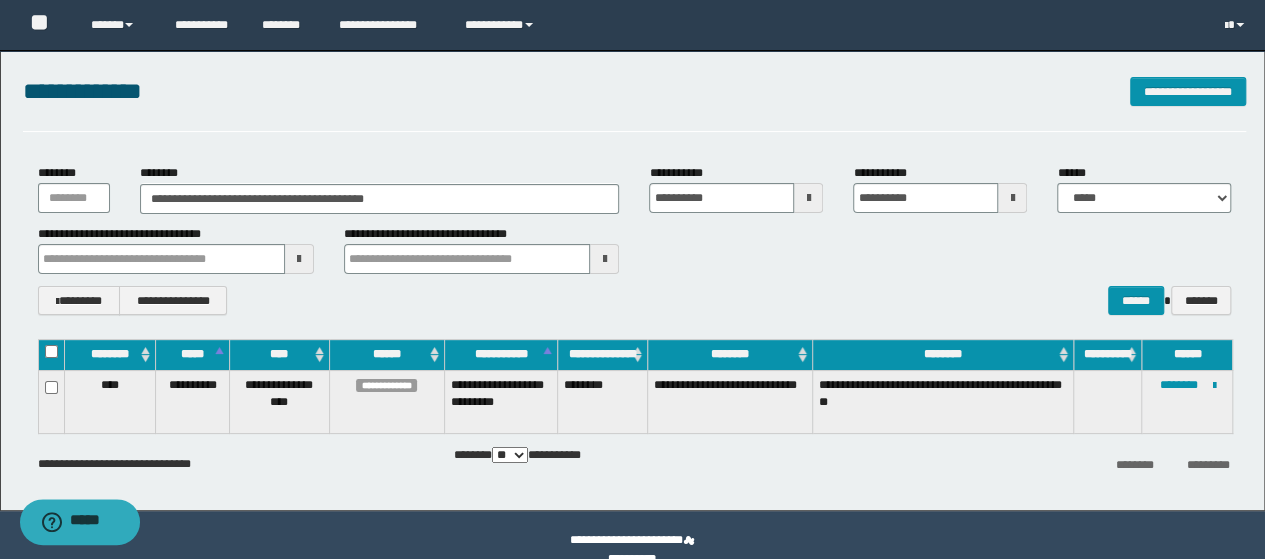 scroll, scrollTop: 0, scrollLeft: 0, axis: both 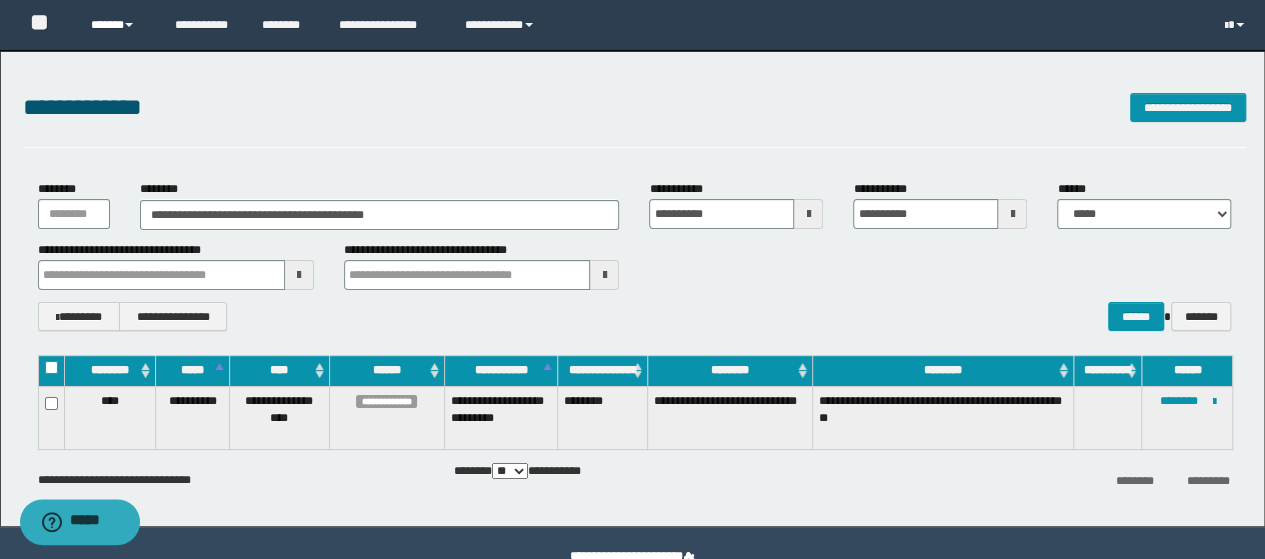 click on "******" at bounding box center (117, 25) 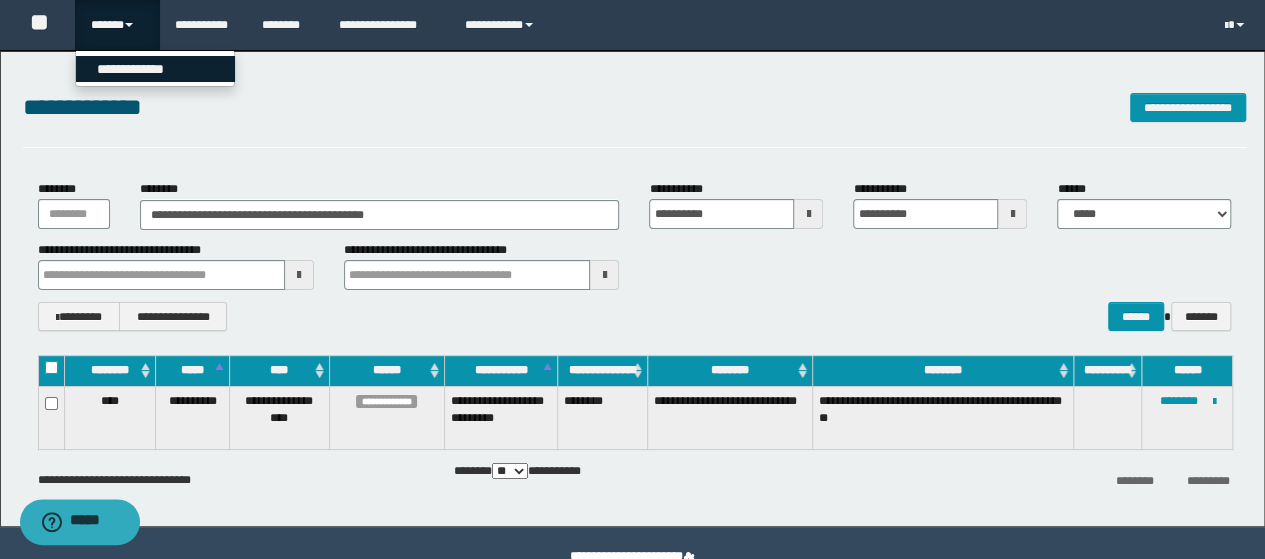 click on "**********" at bounding box center (155, 69) 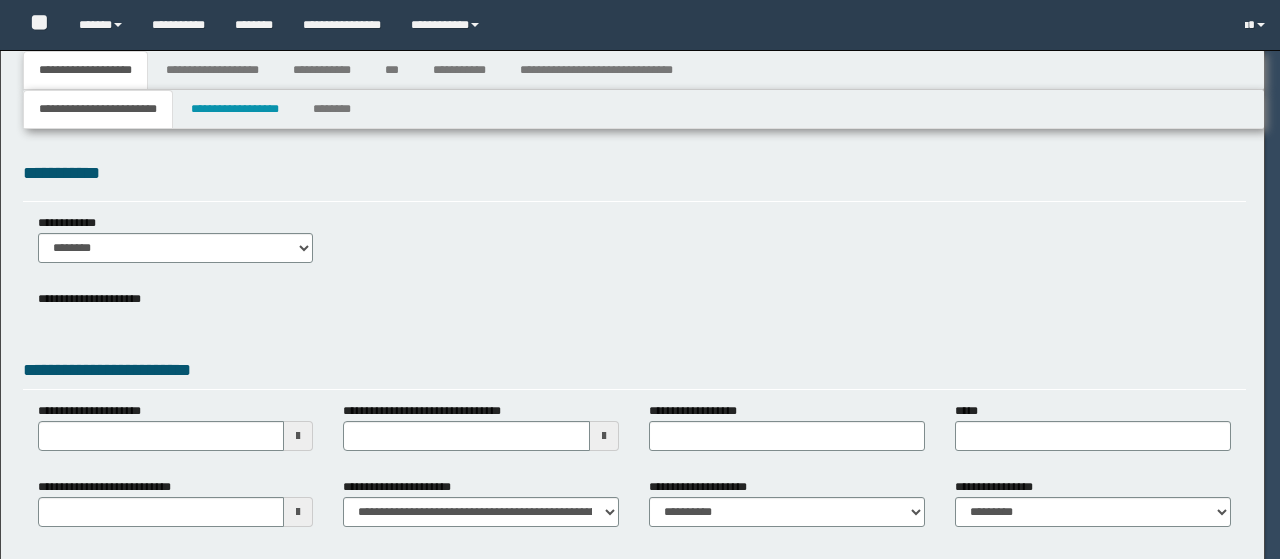 scroll, scrollTop: 0, scrollLeft: 0, axis: both 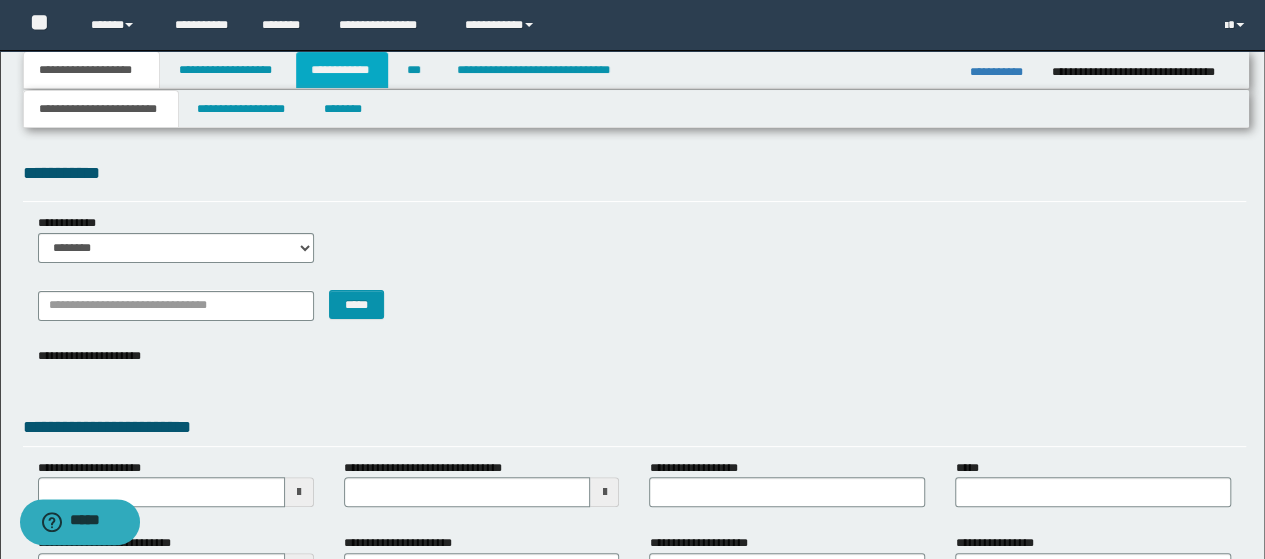 click on "**********" at bounding box center (342, 70) 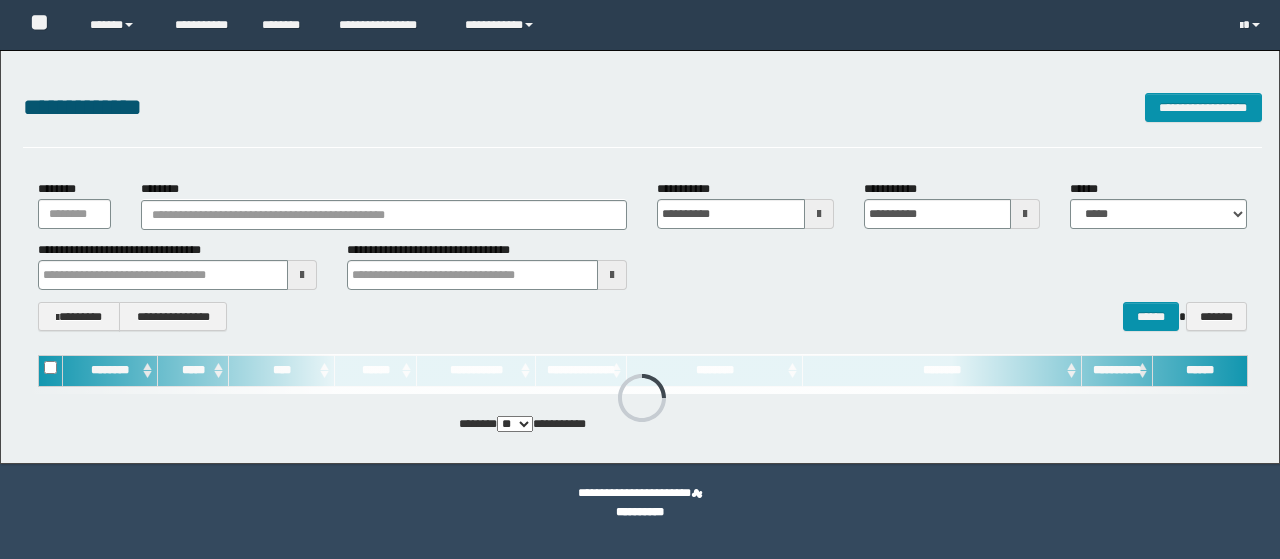 scroll, scrollTop: 0, scrollLeft: 0, axis: both 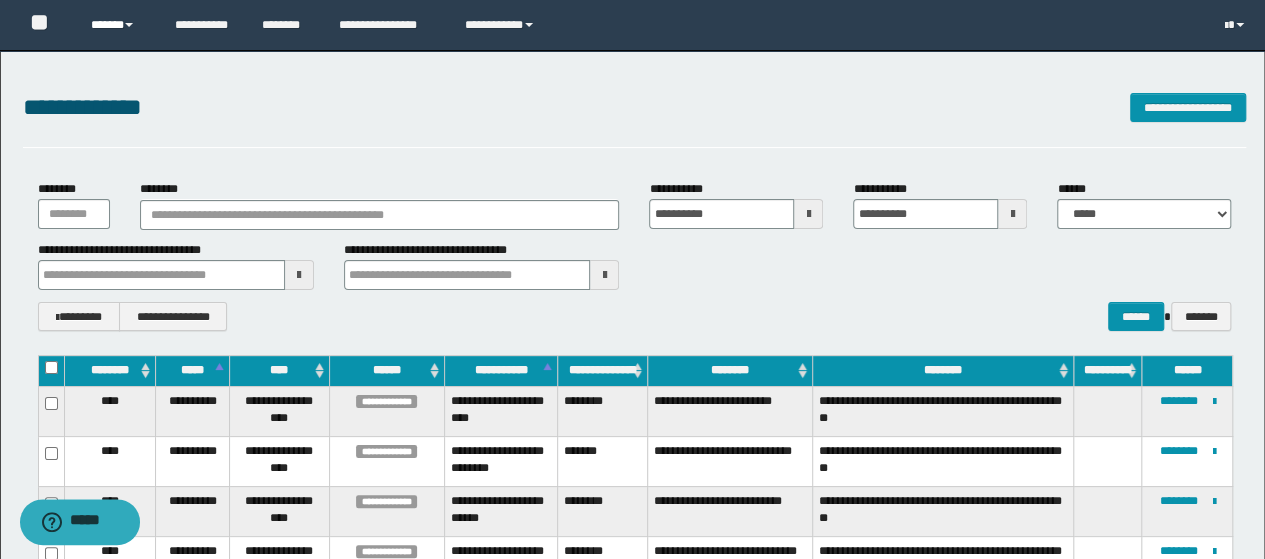 click on "******" at bounding box center [117, 25] 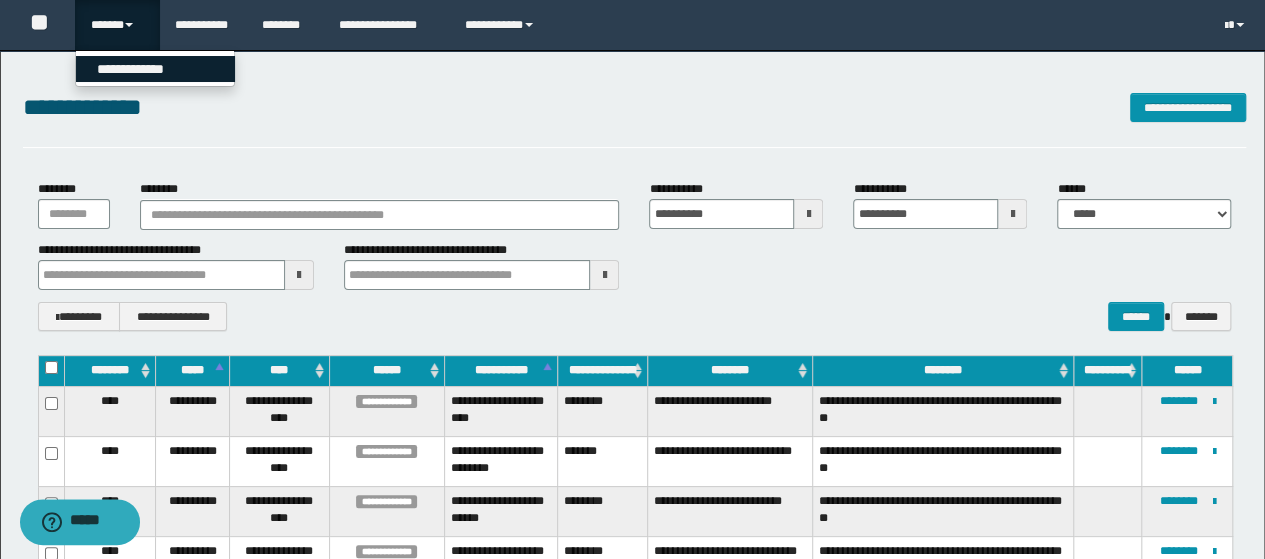 click on "**********" at bounding box center (155, 69) 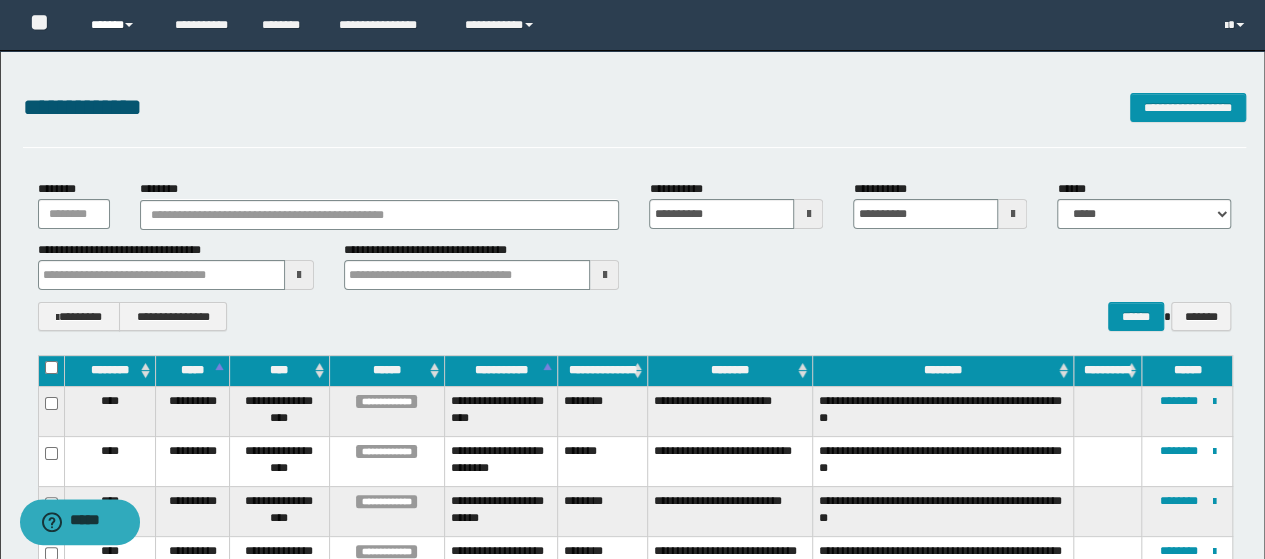 click on "******" at bounding box center (117, 25) 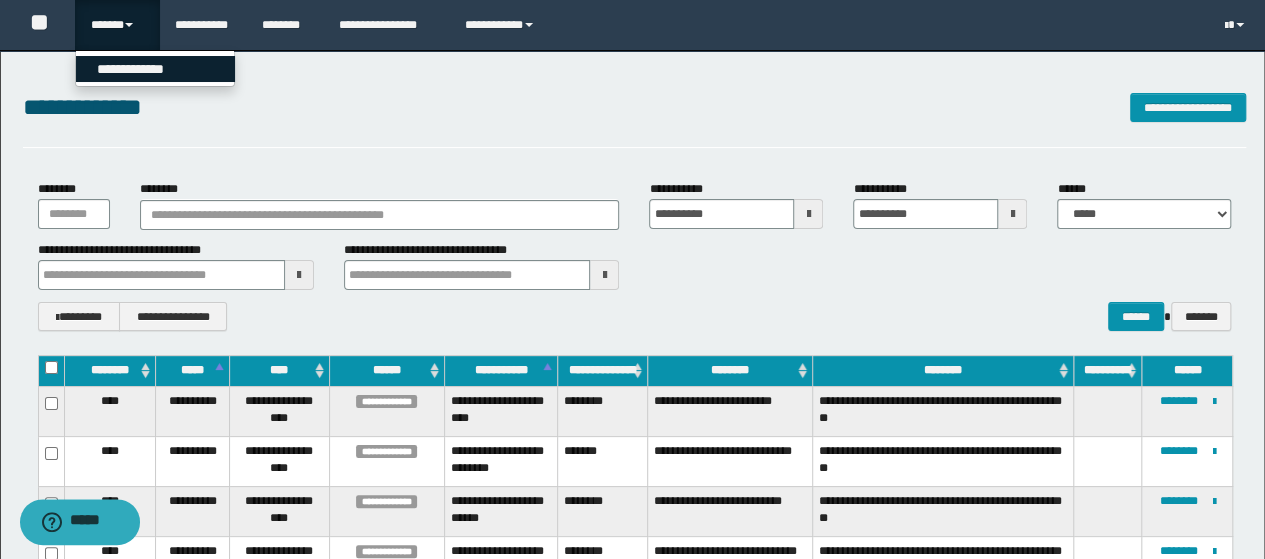 click on "**********" at bounding box center [155, 69] 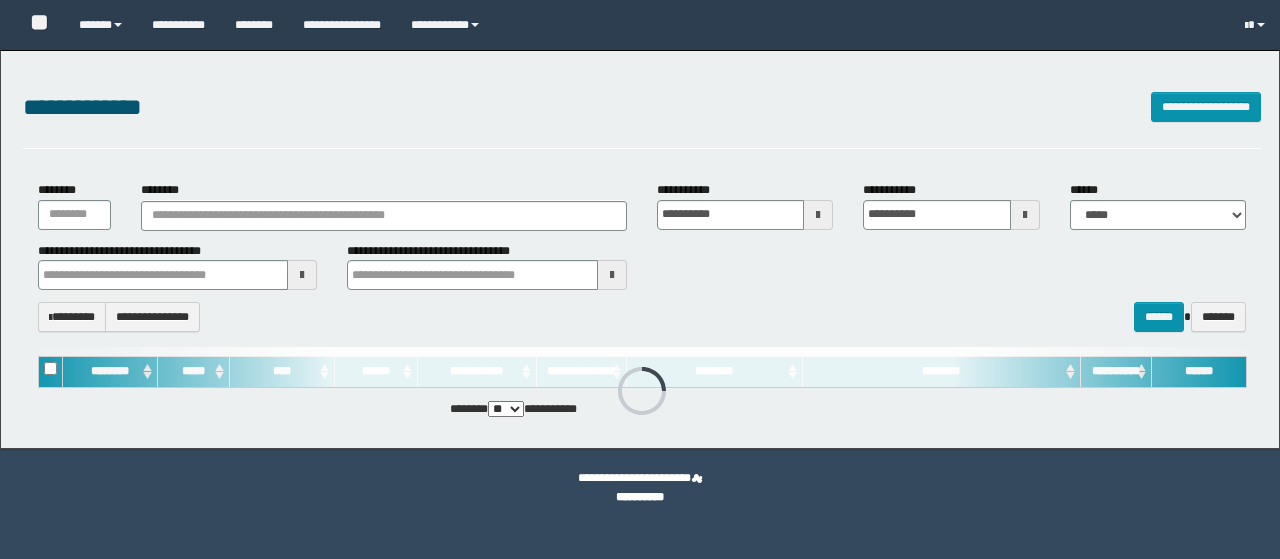 scroll, scrollTop: 0, scrollLeft: 0, axis: both 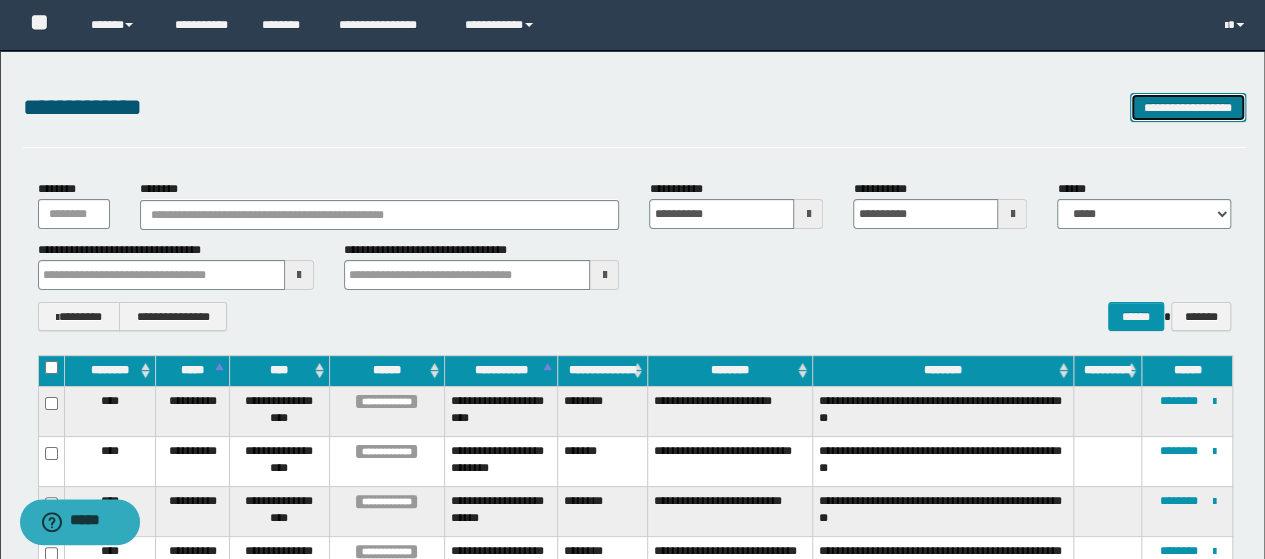 click on "**********" at bounding box center [1188, 107] 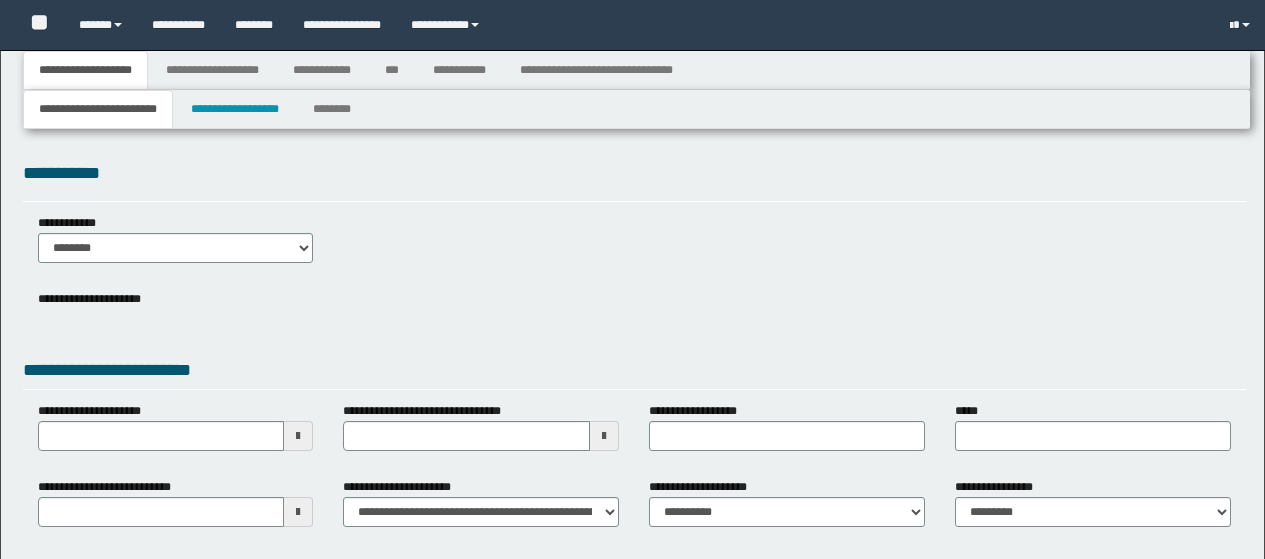type 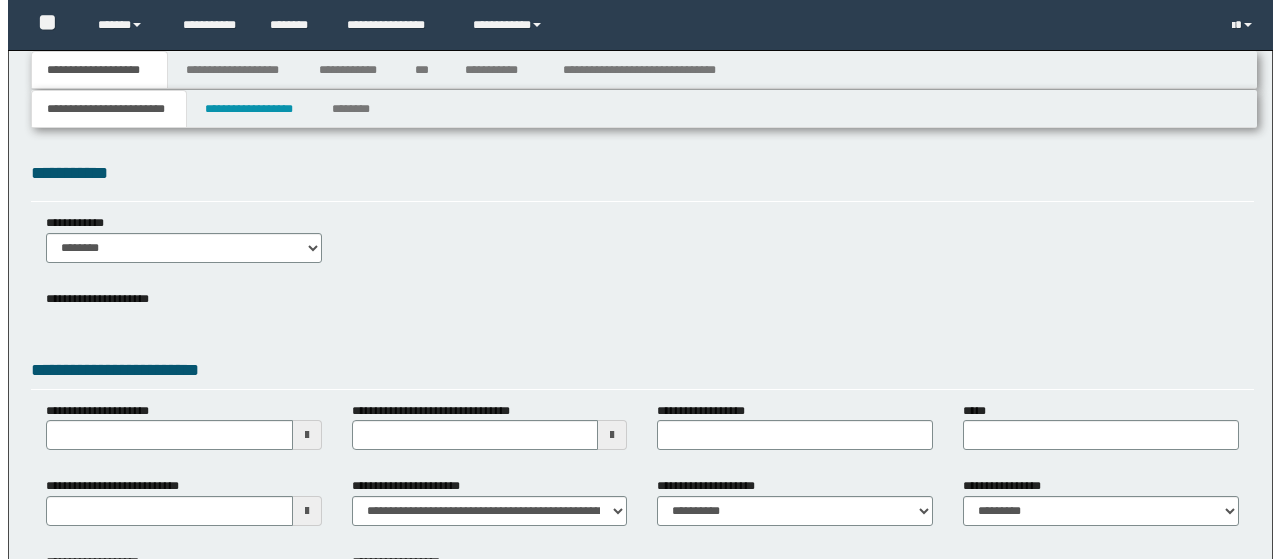 scroll, scrollTop: 0, scrollLeft: 0, axis: both 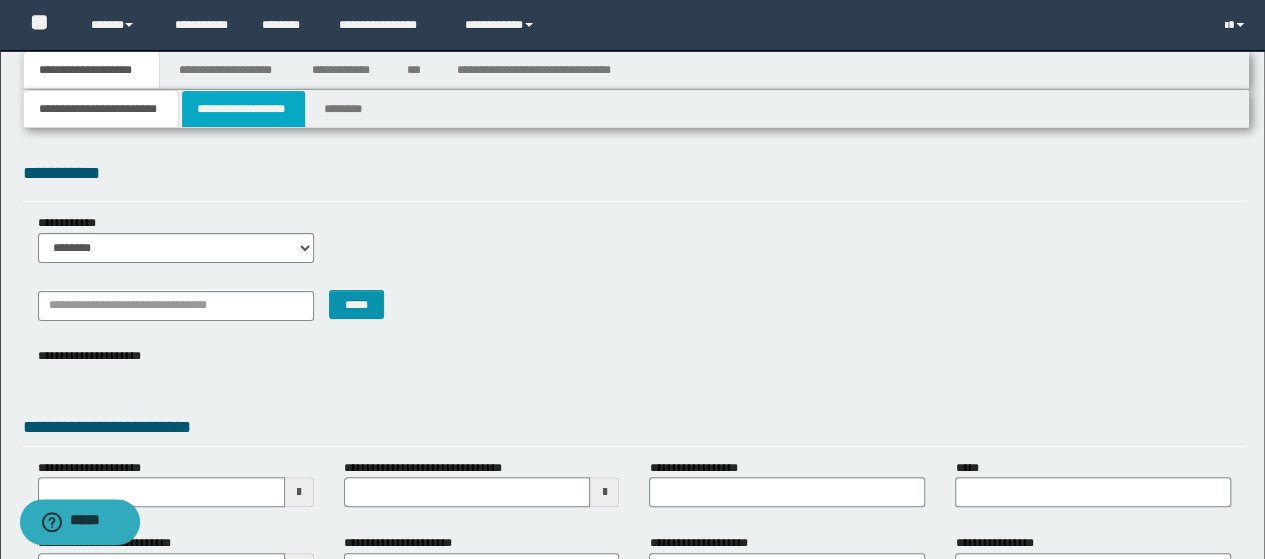 click on "**********" at bounding box center [243, 109] 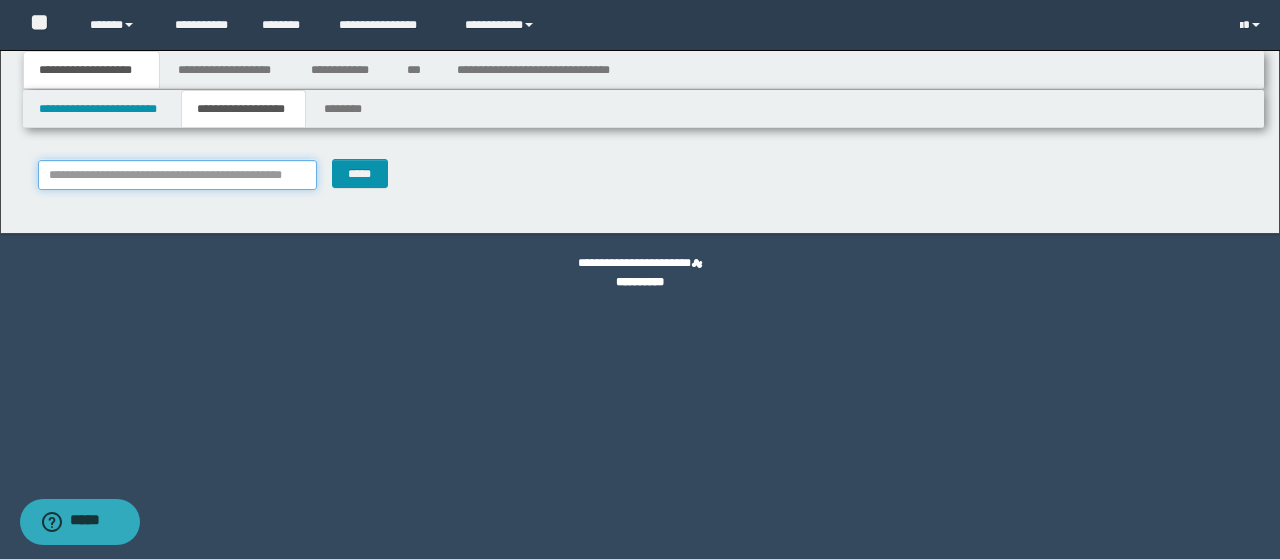 click on "**********" at bounding box center (178, 175) 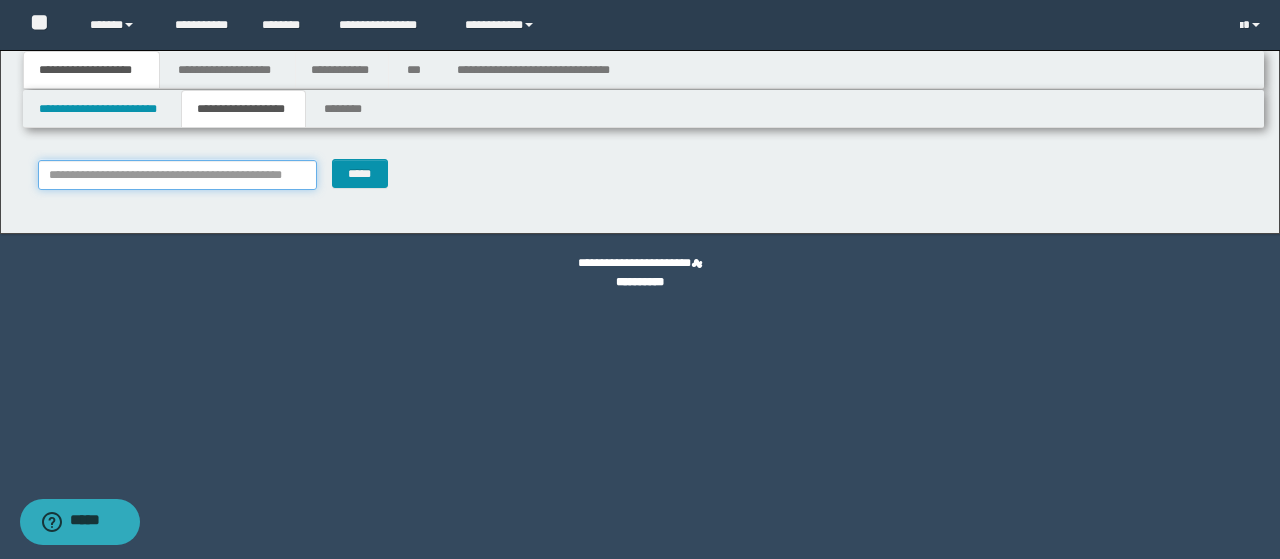 paste on "********" 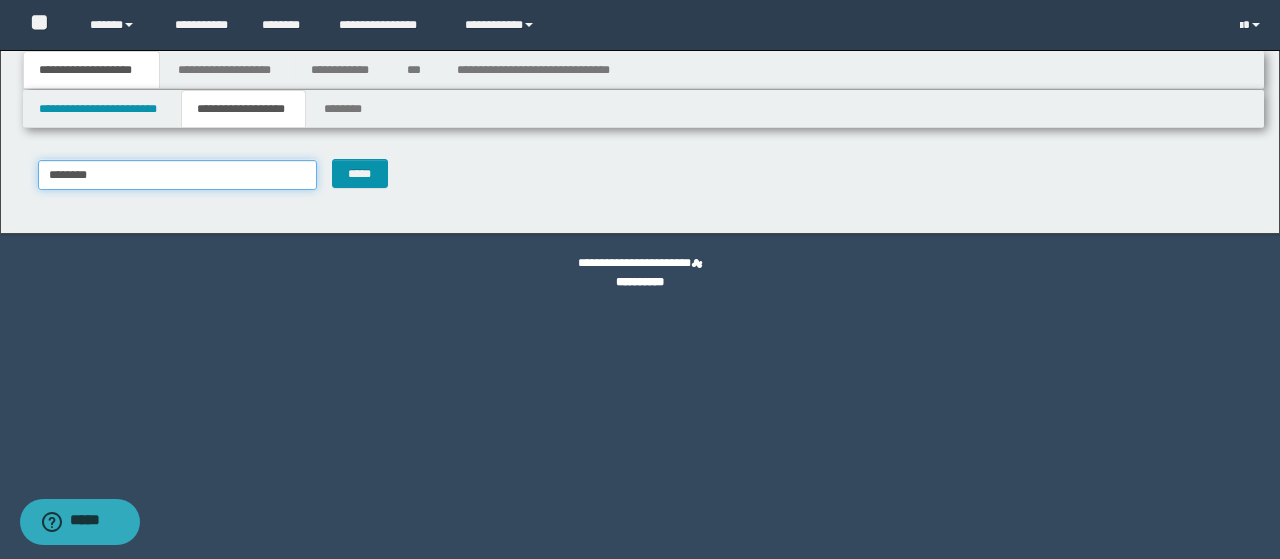 type on "********" 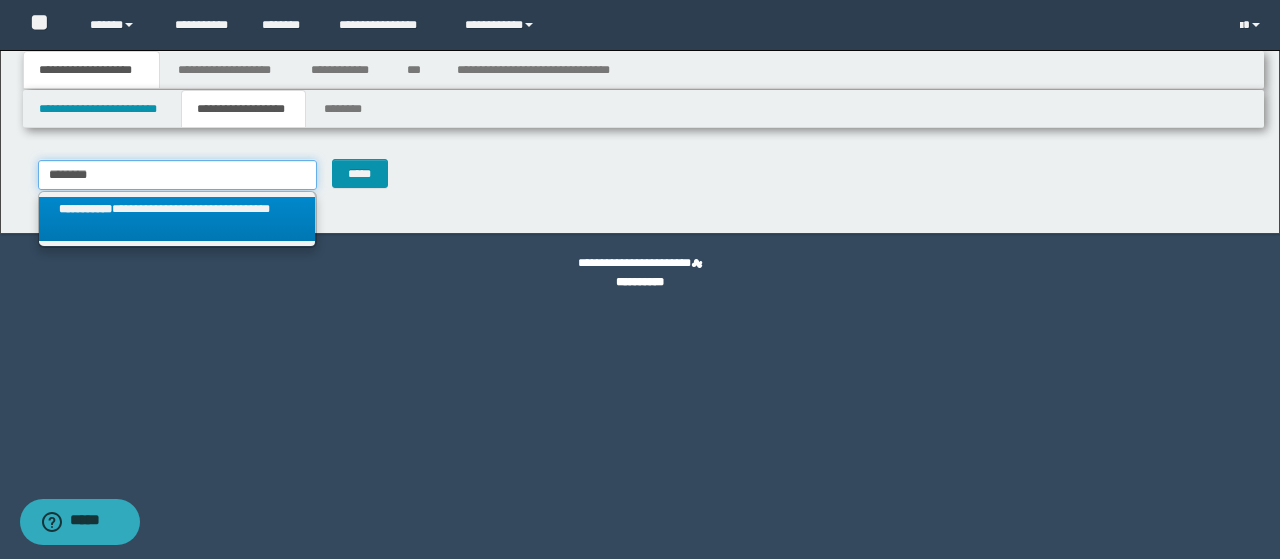 type on "********" 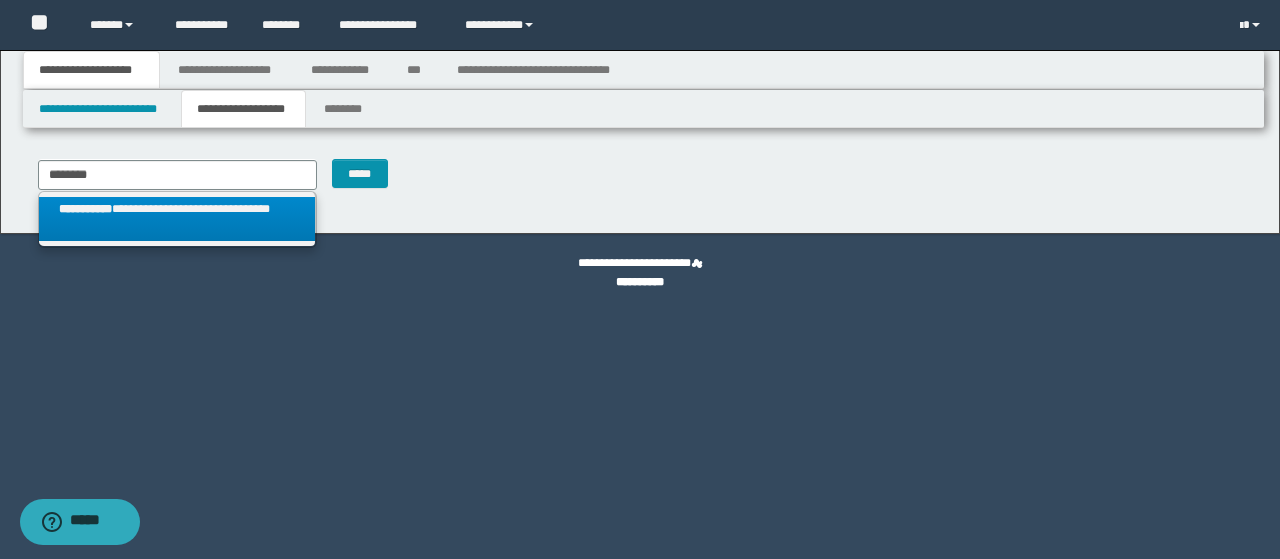 click on "**********" at bounding box center (177, 219) 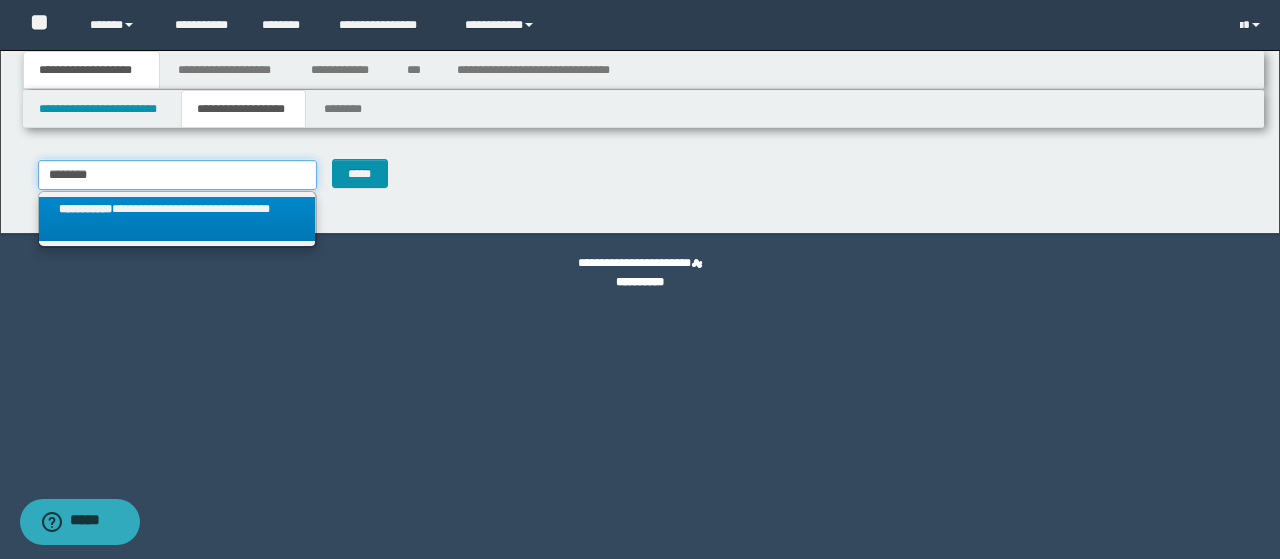 type 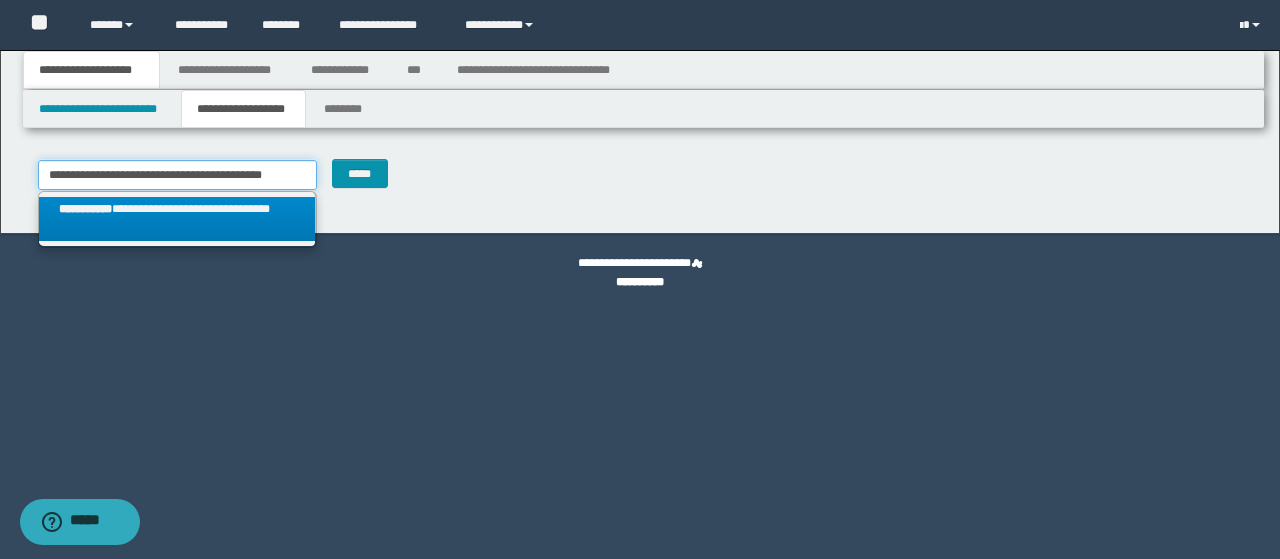 type on "********" 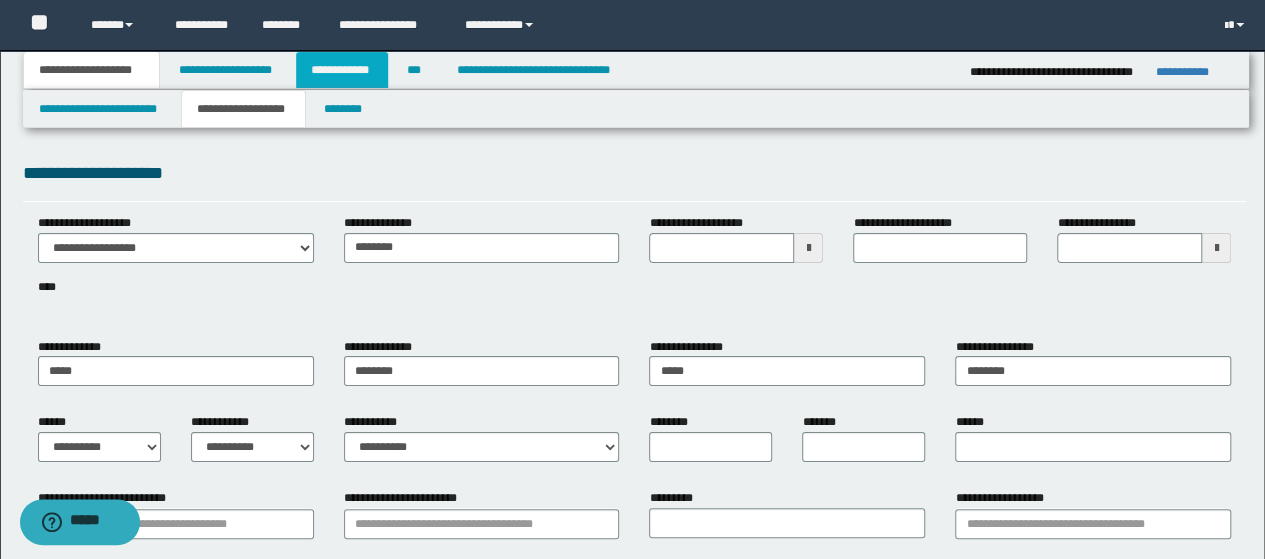 click on "**********" at bounding box center [342, 70] 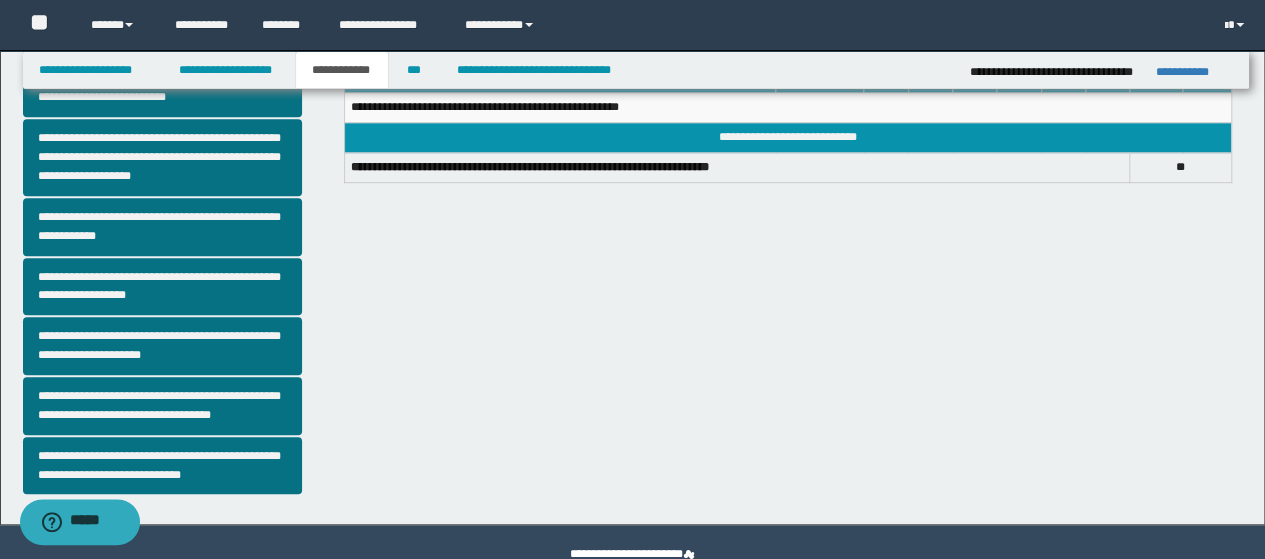 scroll, scrollTop: 589, scrollLeft: 0, axis: vertical 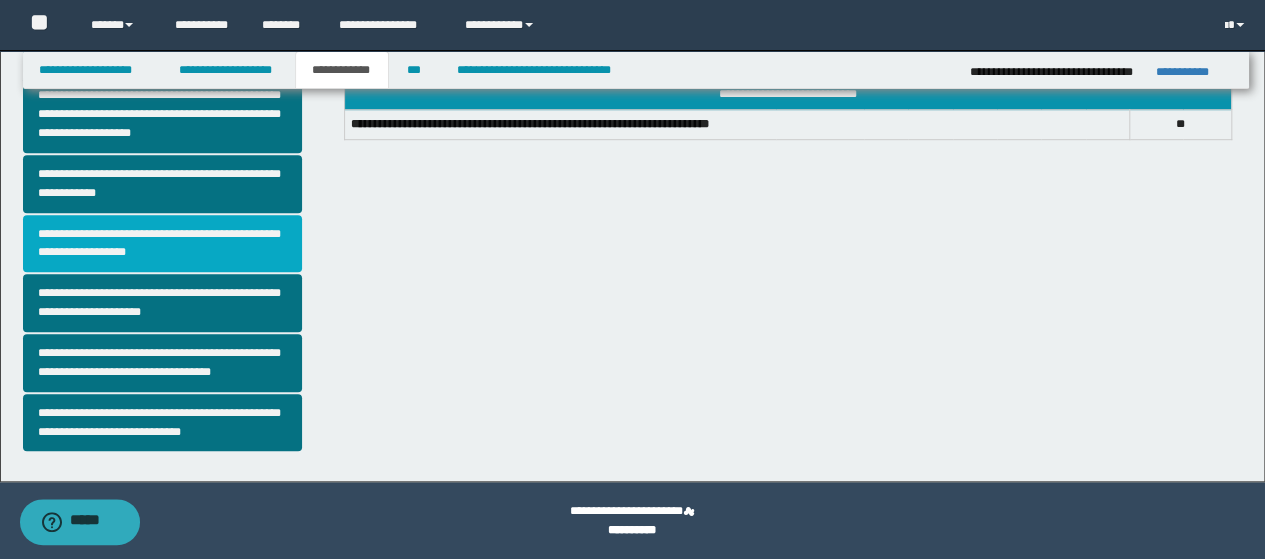 click on "**********" at bounding box center (162, 244) 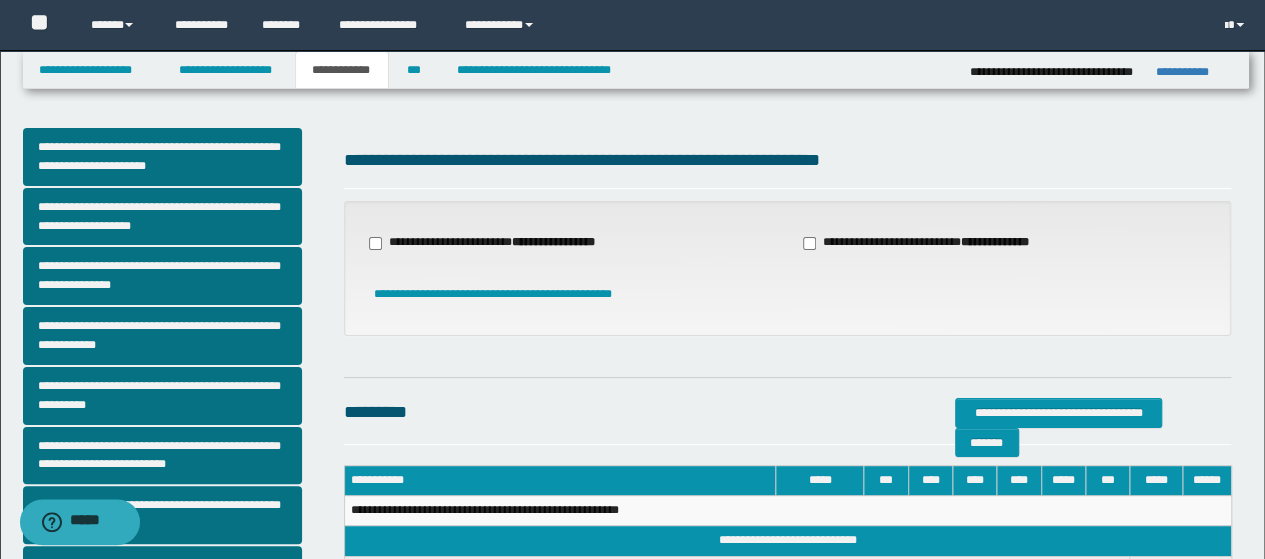click on "**********" at bounding box center (494, 243) 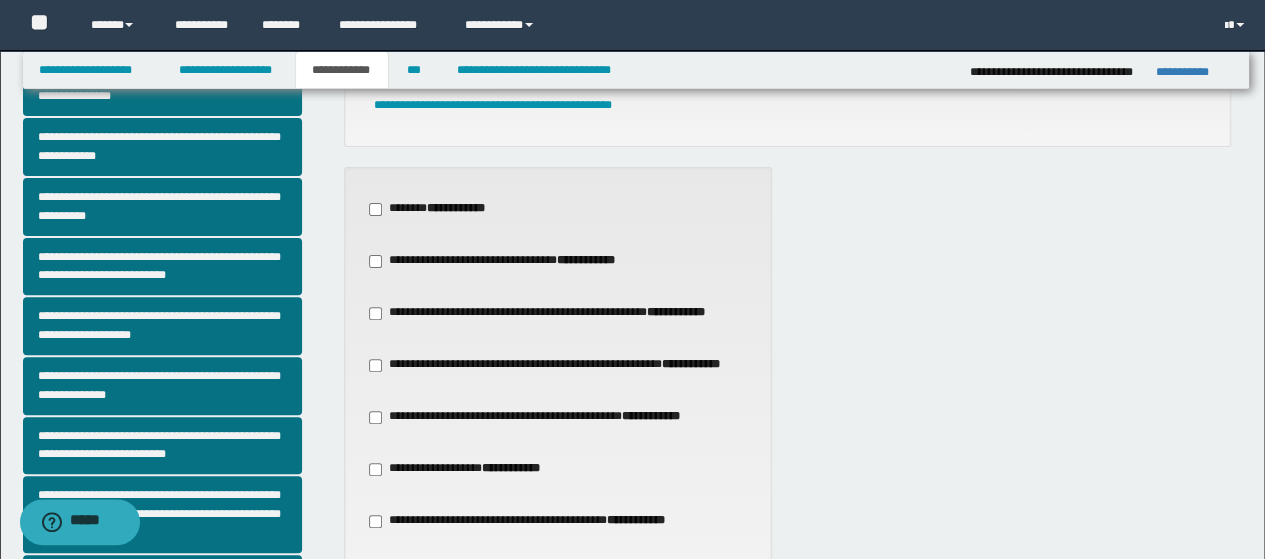 scroll, scrollTop: 200, scrollLeft: 0, axis: vertical 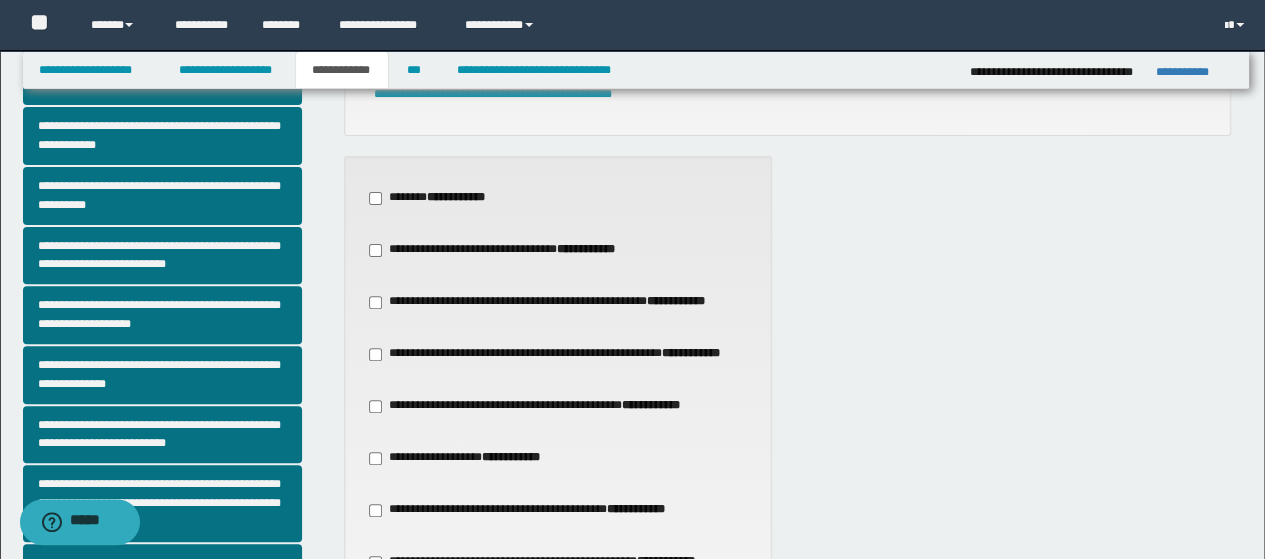 click on "**********" at bounding box center (435, 198) 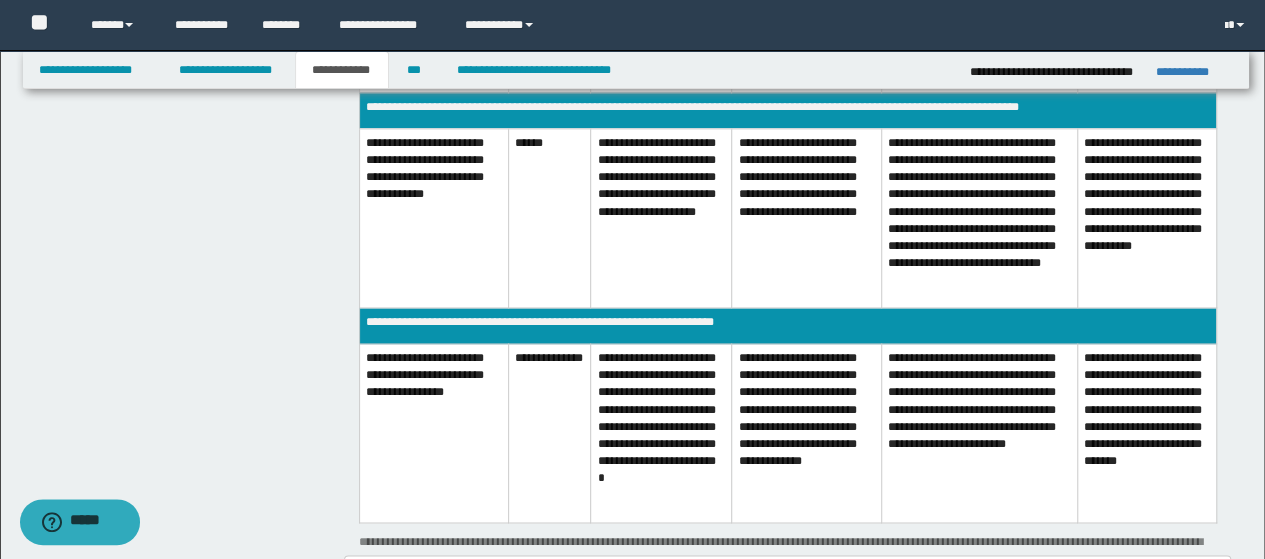scroll, scrollTop: 1400, scrollLeft: 0, axis: vertical 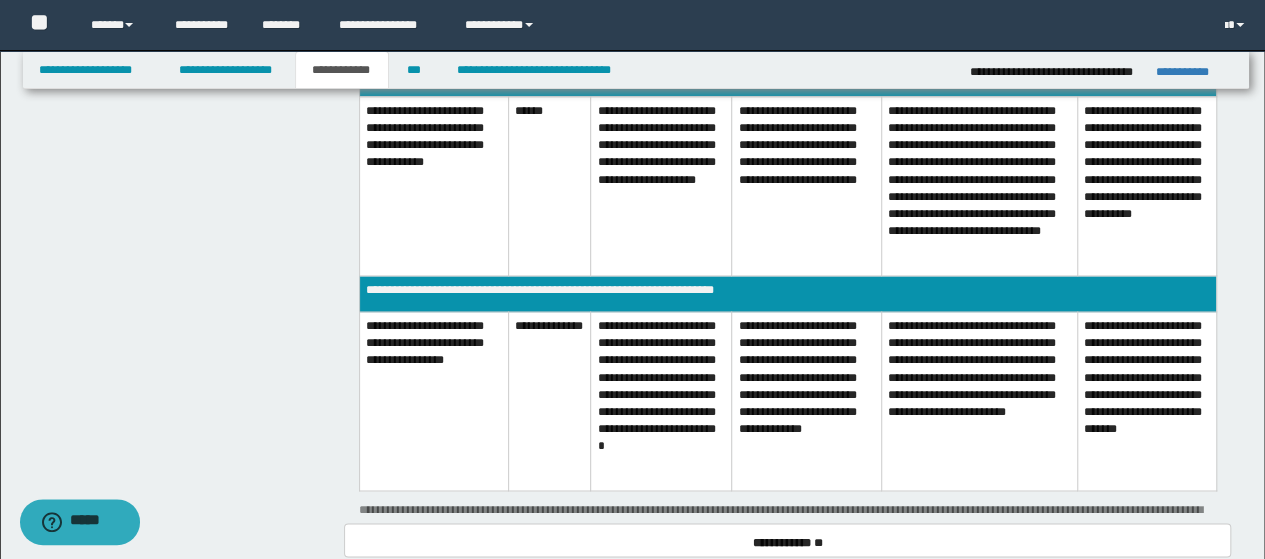click on "**********" at bounding box center [1146, 401] 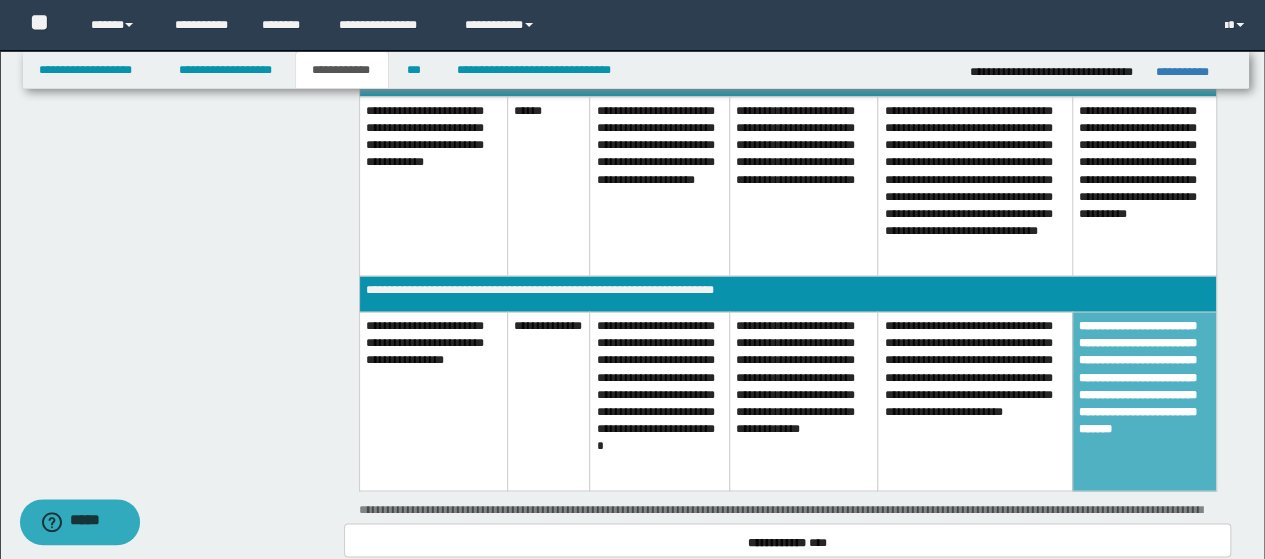 click on "**********" at bounding box center [660, 401] 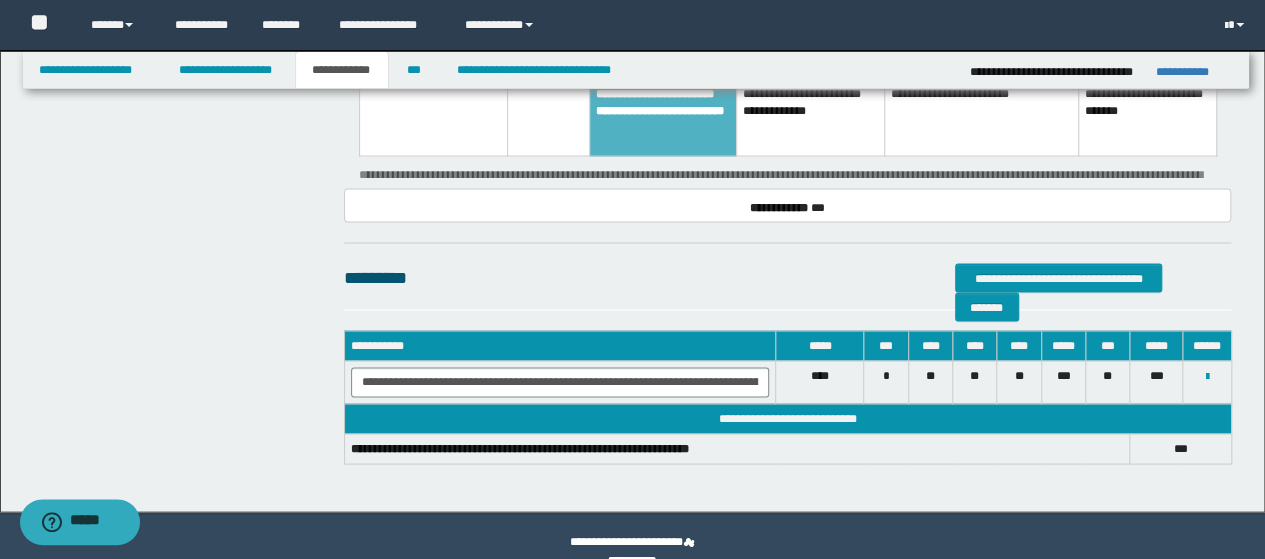 scroll, scrollTop: 1766, scrollLeft: 0, axis: vertical 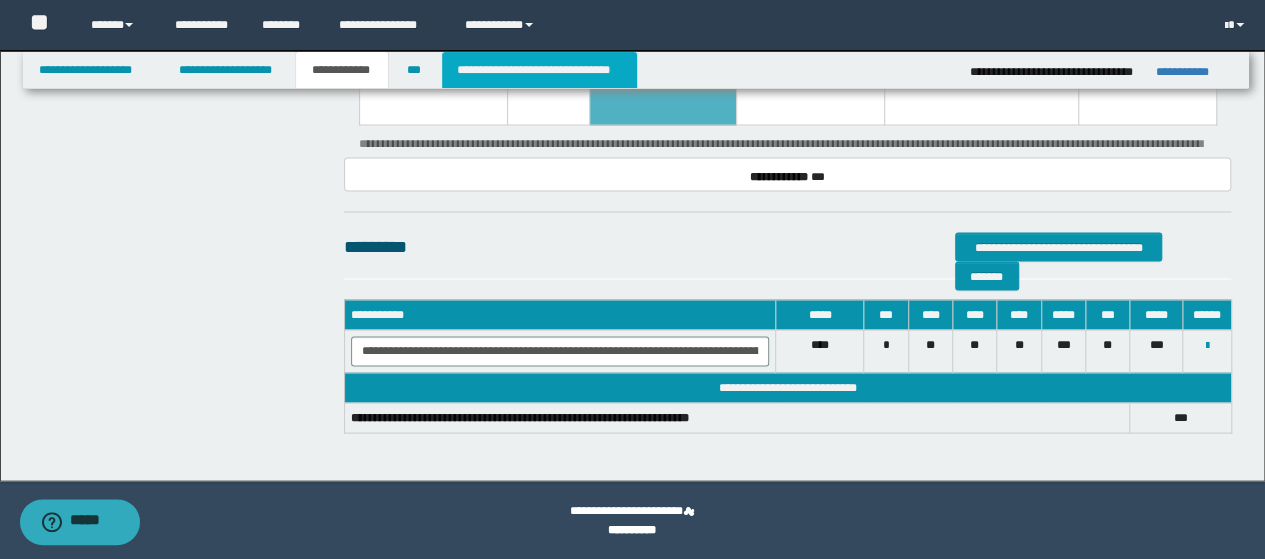click on "**********" at bounding box center [539, 70] 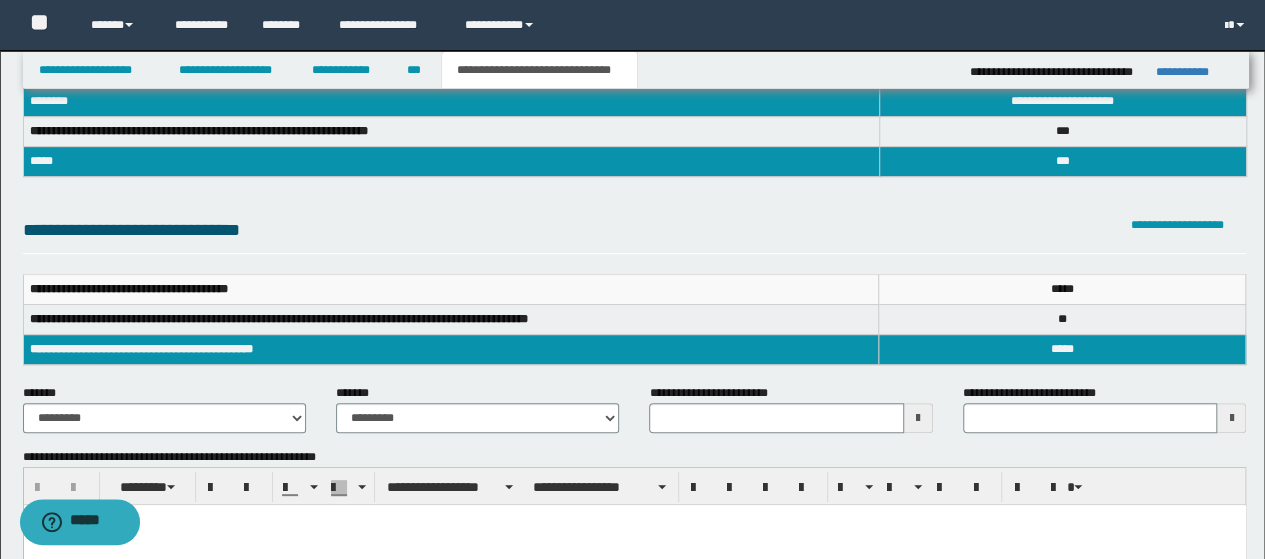 scroll, scrollTop: 200, scrollLeft: 0, axis: vertical 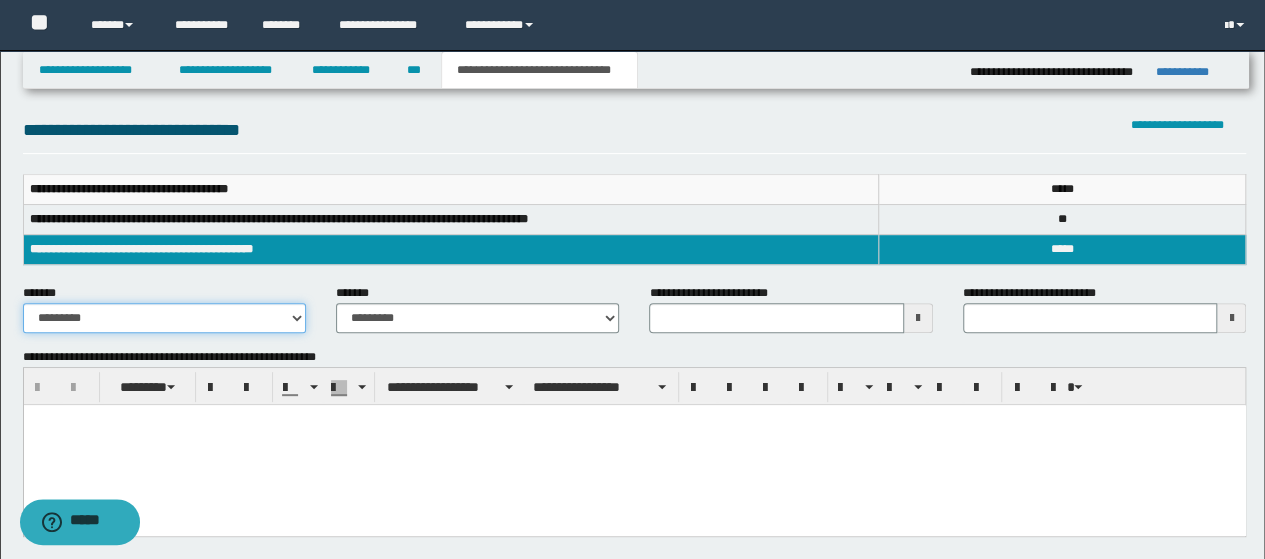 click on "**********" at bounding box center [164, 318] 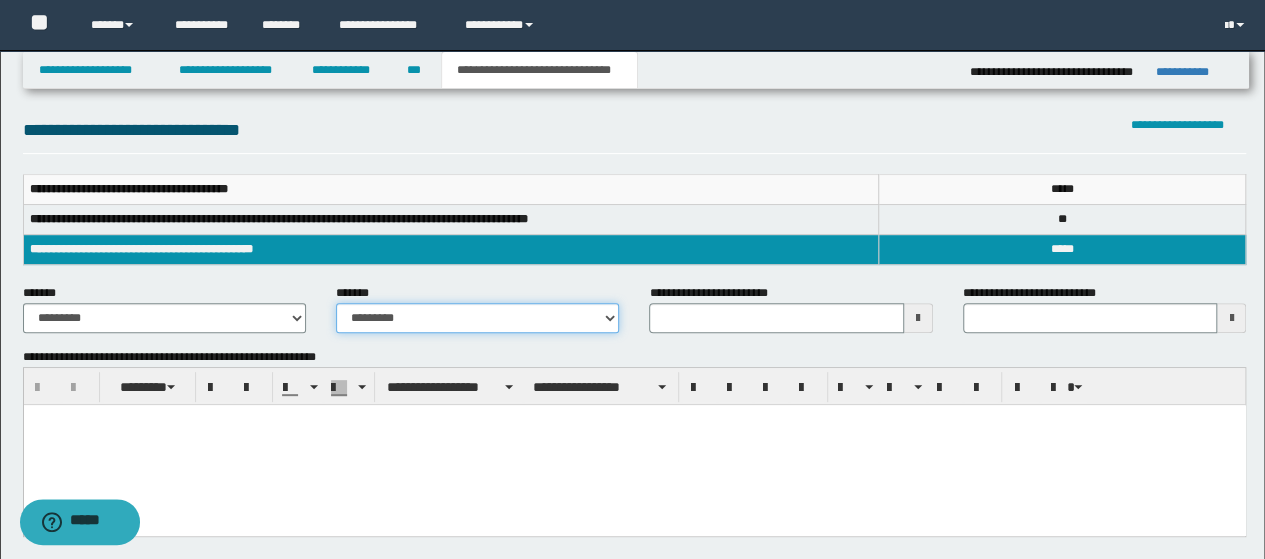 click on "**********" at bounding box center [477, 318] 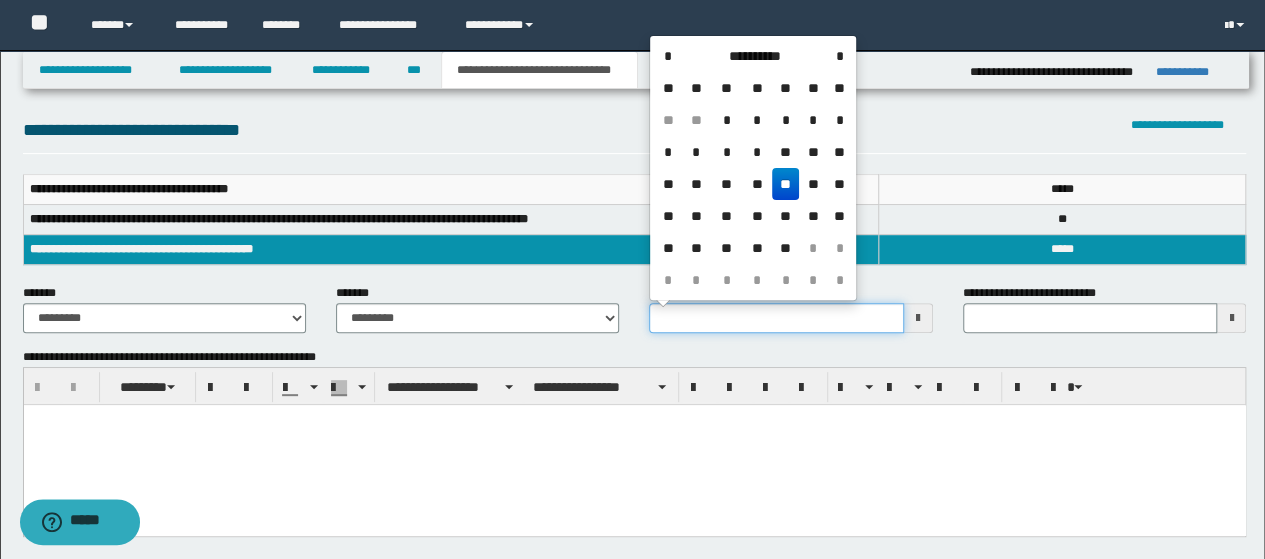 click on "**********" at bounding box center (776, 318) 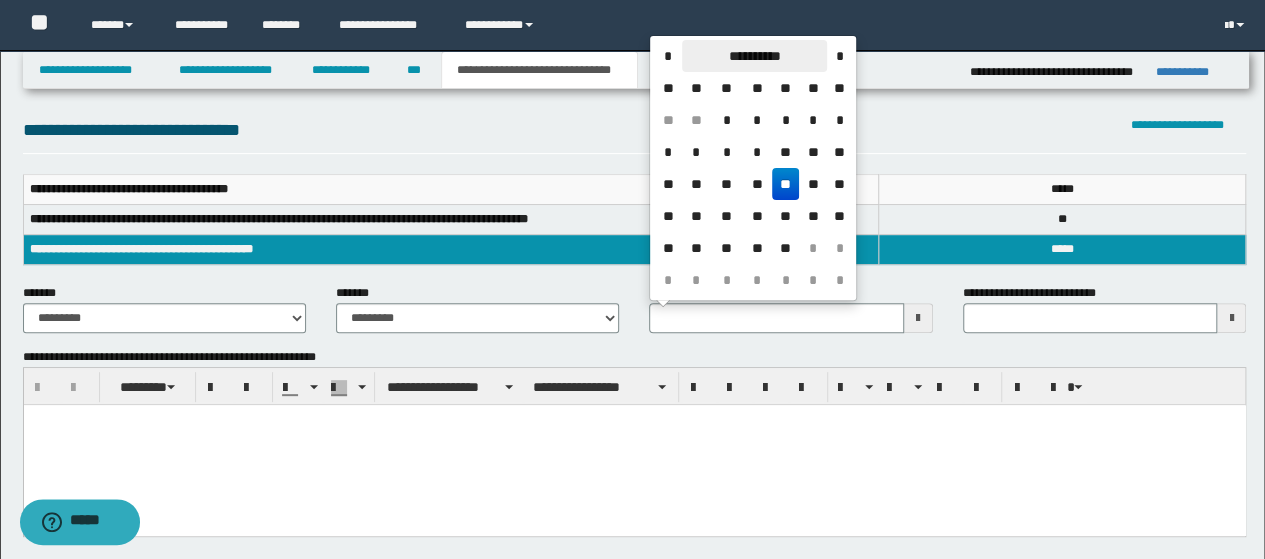 click on "**********" at bounding box center (754, 56) 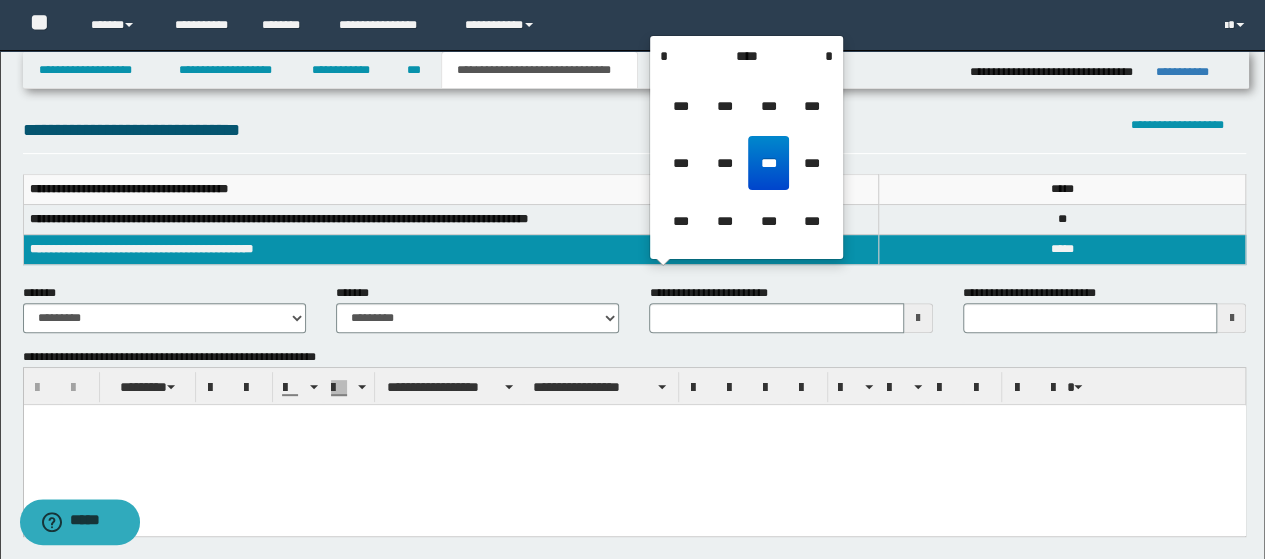 click on "****" at bounding box center (746, 56) 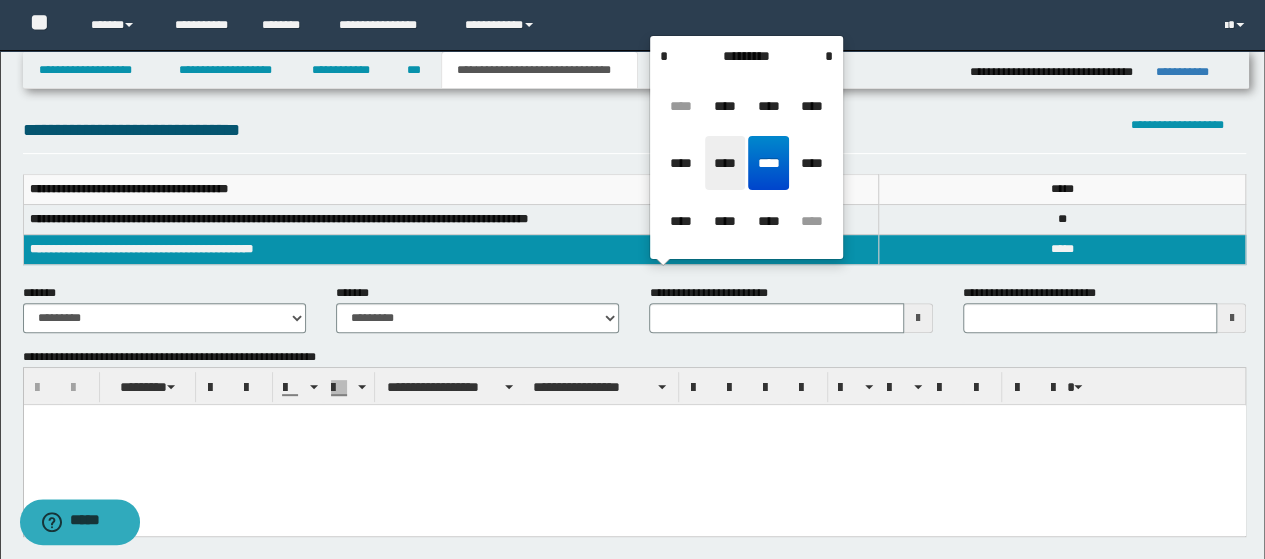 click on "****" at bounding box center [725, 163] 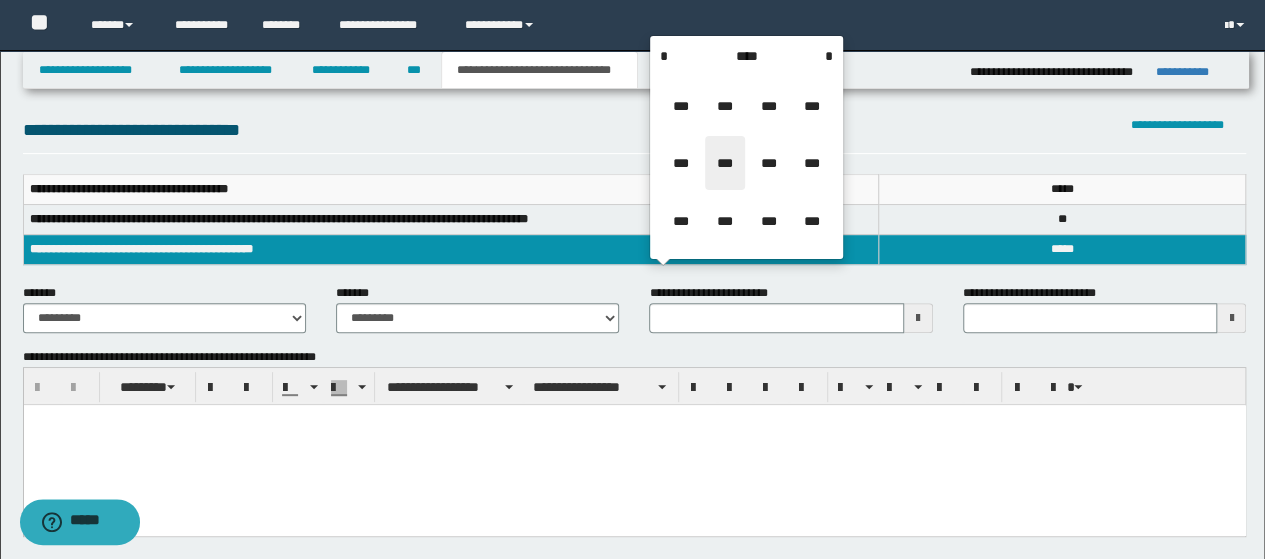 click on "***" at bounding box center (725, 163) 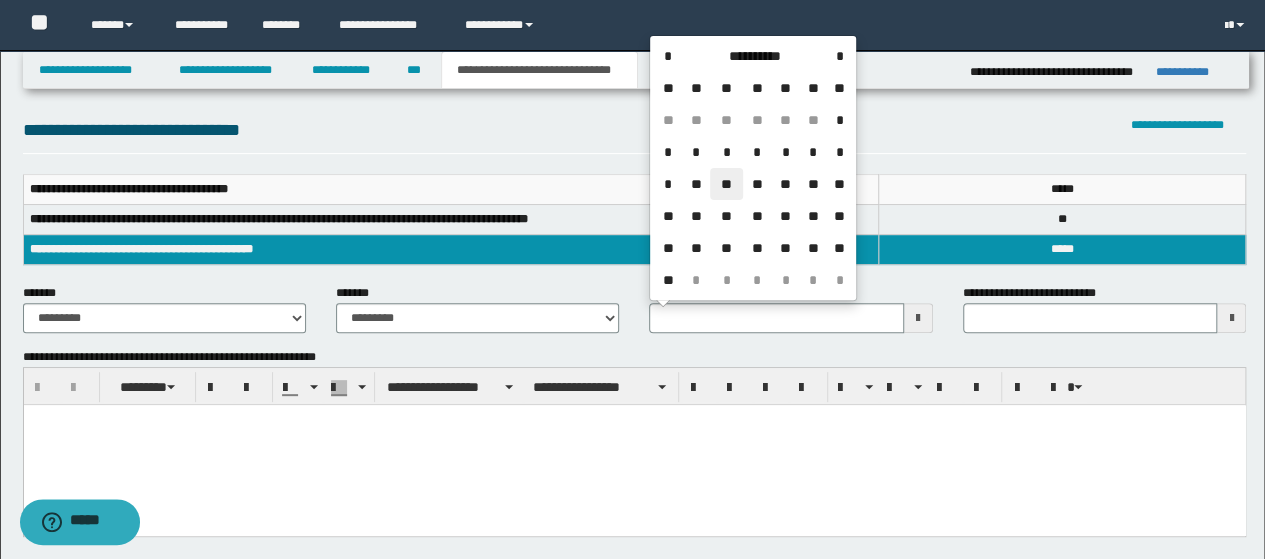 click on "**" at bounding box center (726, 184) 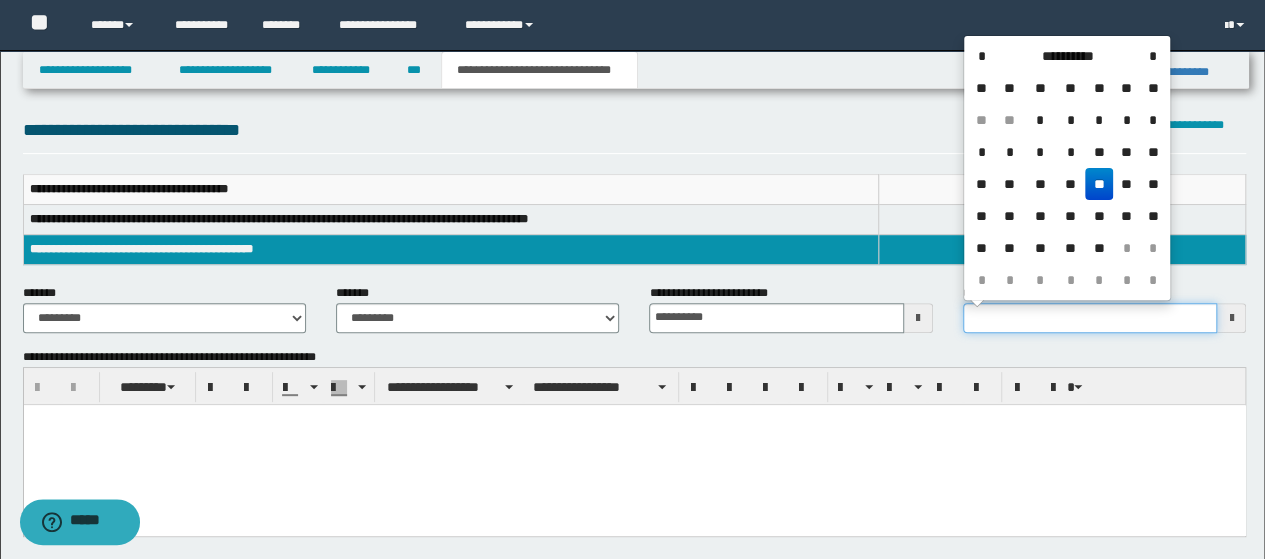 click on "**********" at bounding box center (1090, 318) 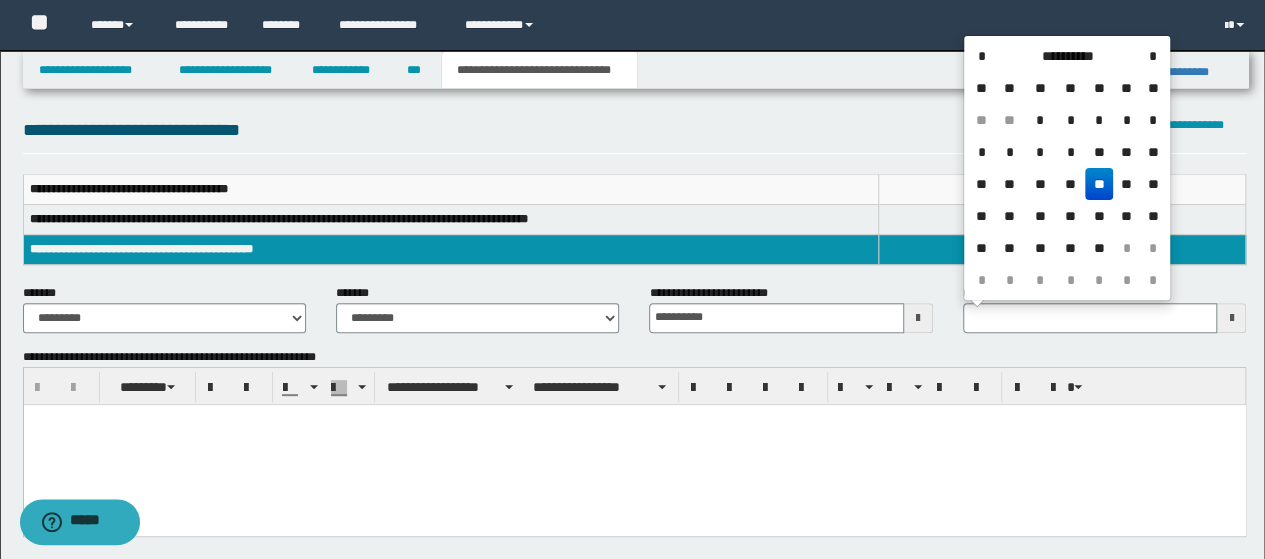 type 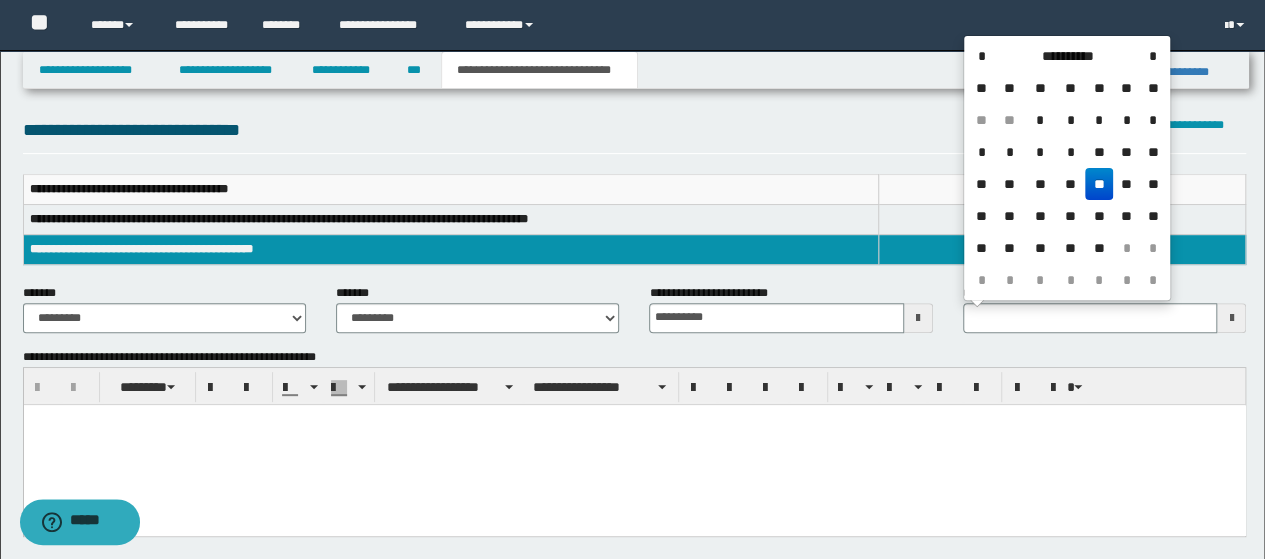 type 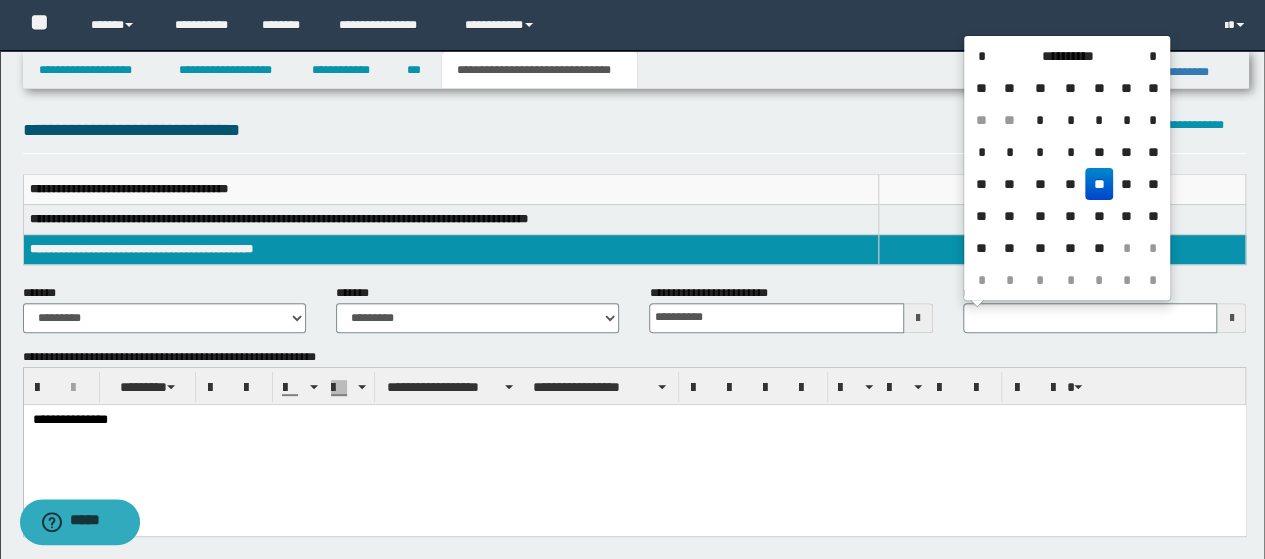 click on "**********" at bounding box center [634, 444] 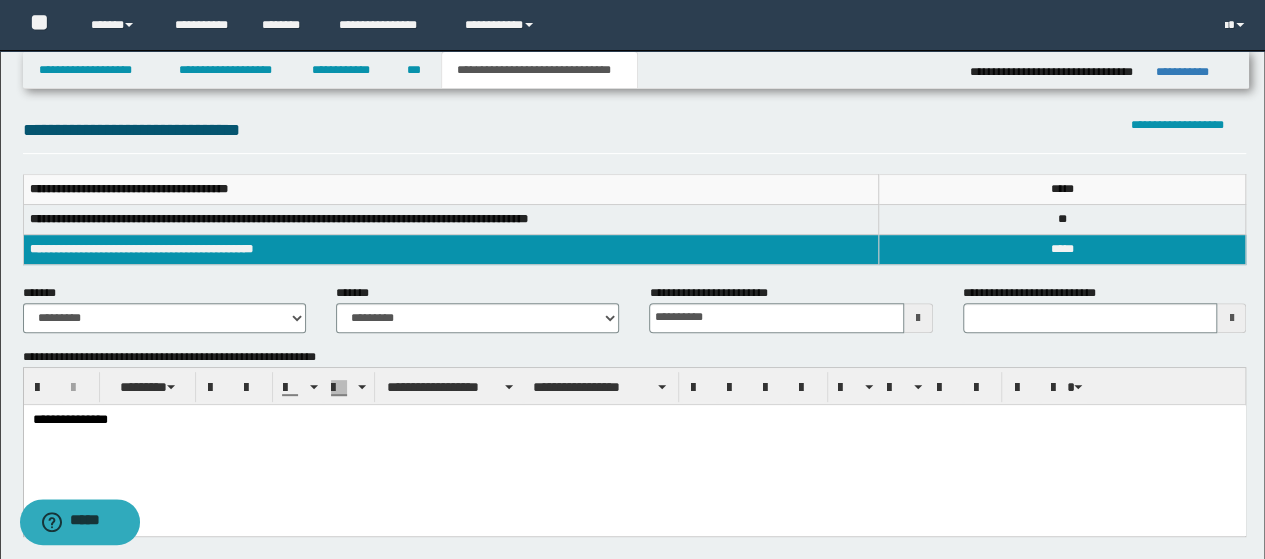 click on "**********" at bounding box center (634, 419) 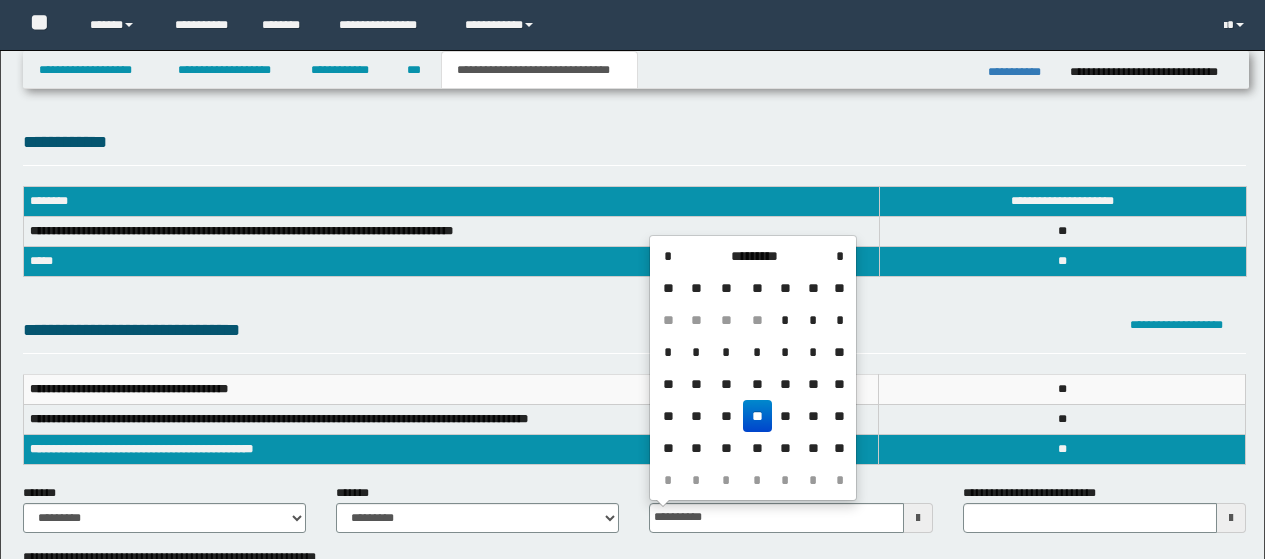 scroll, scrollTop: 0, scrollLeft: 0, axis: both 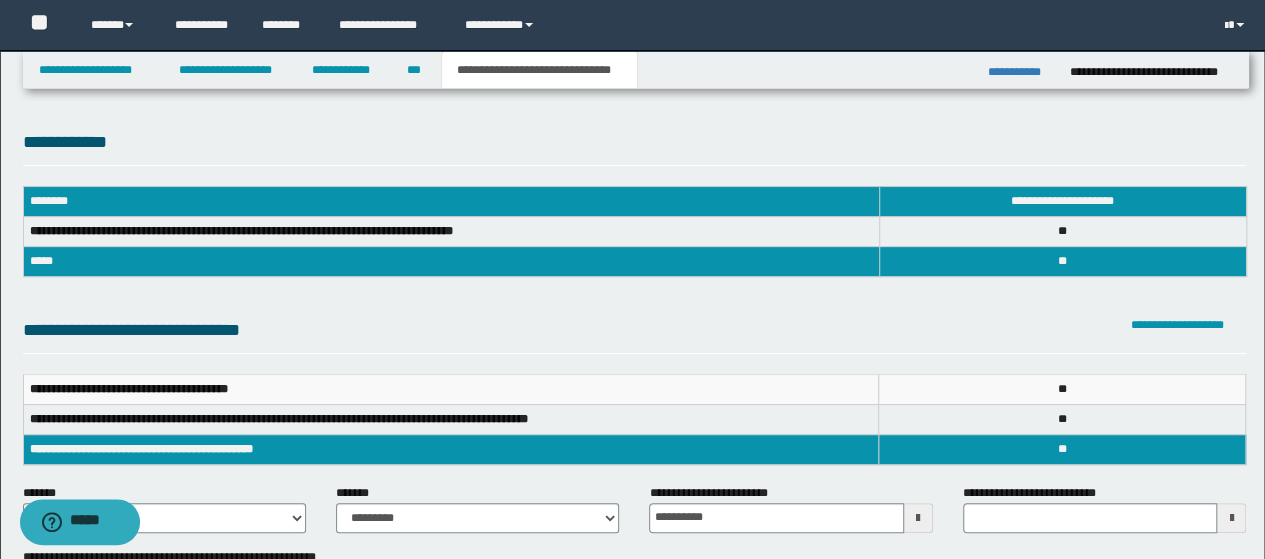 click on "**********" at bounding box center (632, 765) 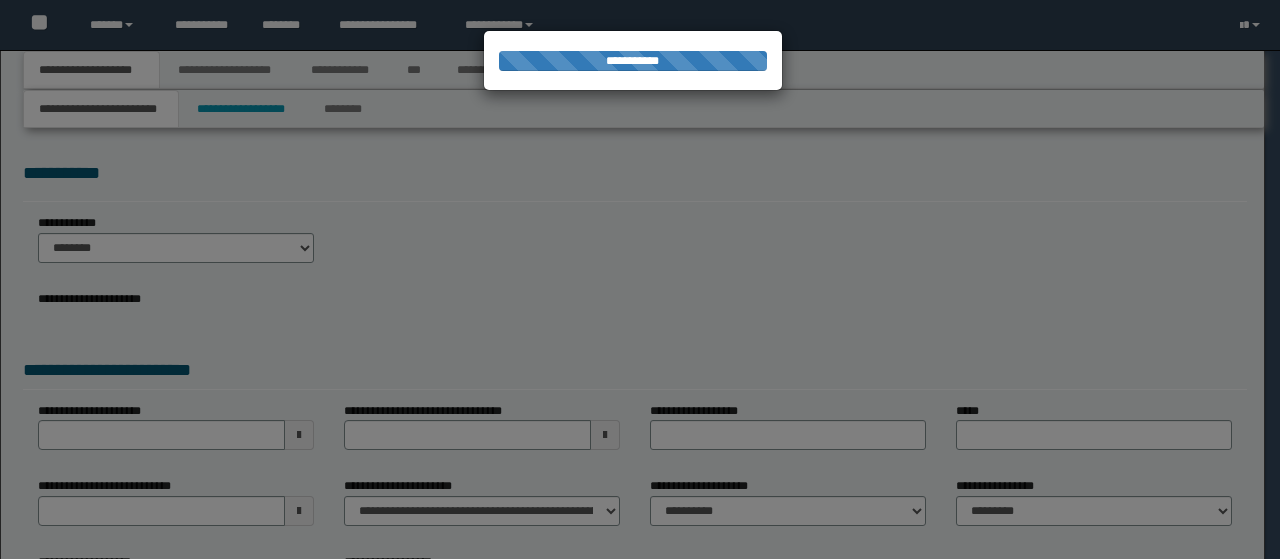 scroll, scrollTop: 0, scrollLeft: 0, axis: both 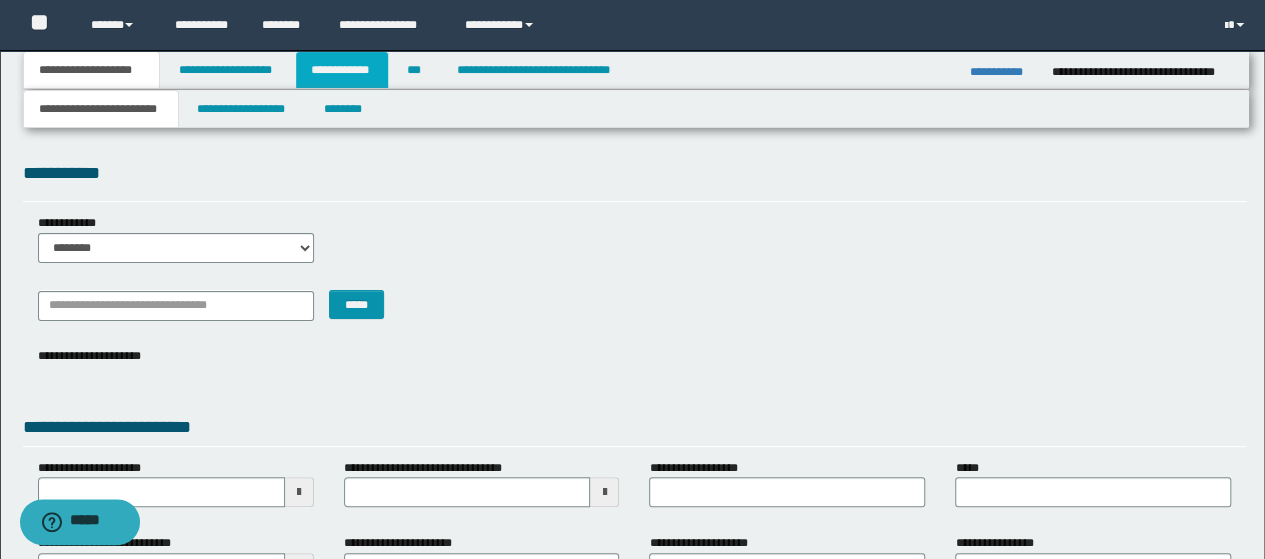 click on "**********" at bounding box center (342, 70) 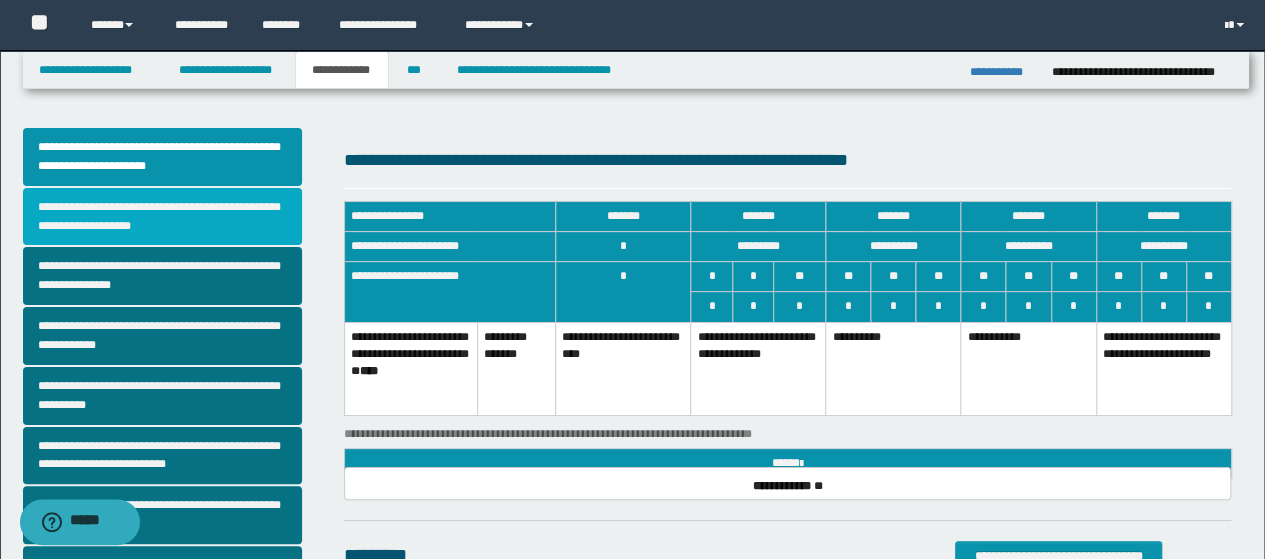 click on "**********" at bounding box center [162, 217] 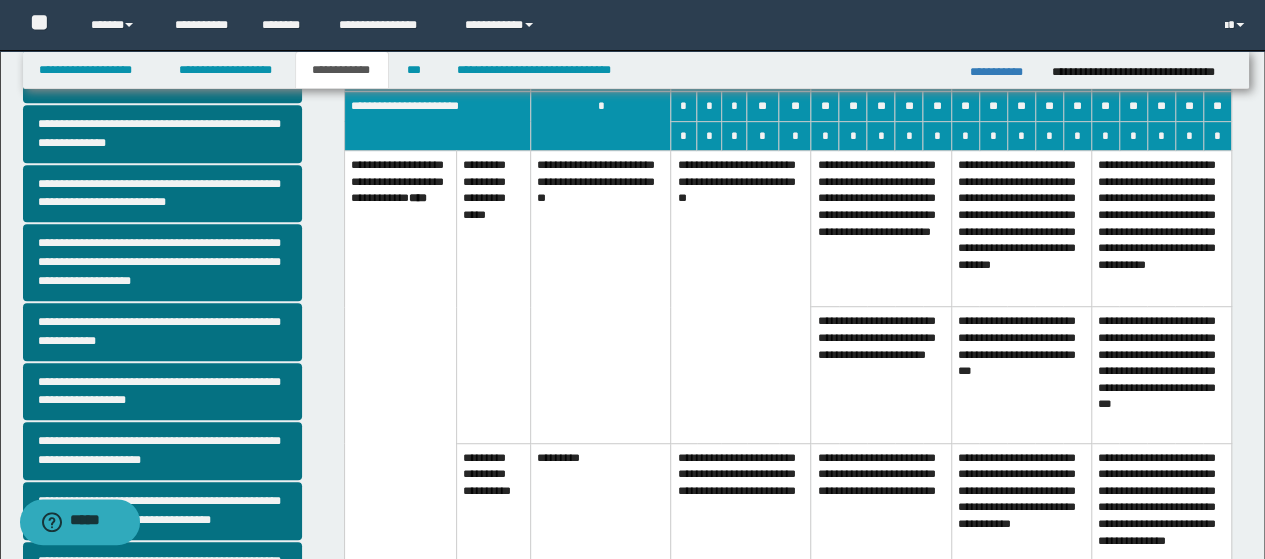 scroll, scrollTop: 400, scrollLeft: 0, axis: vertical 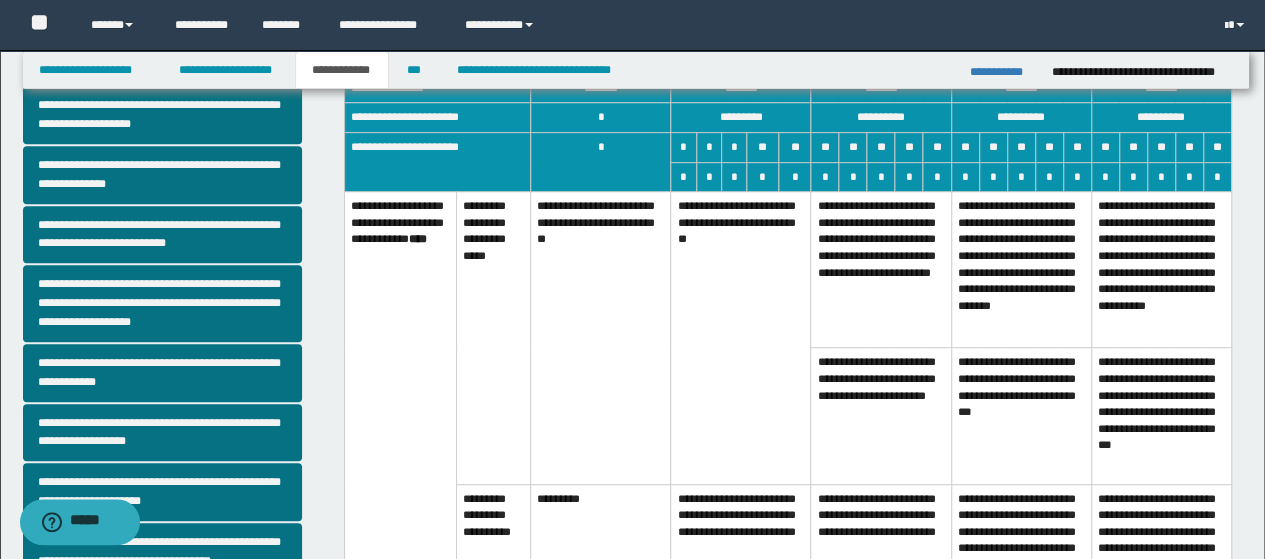 click on "**********" at bounding box center (741, 552) 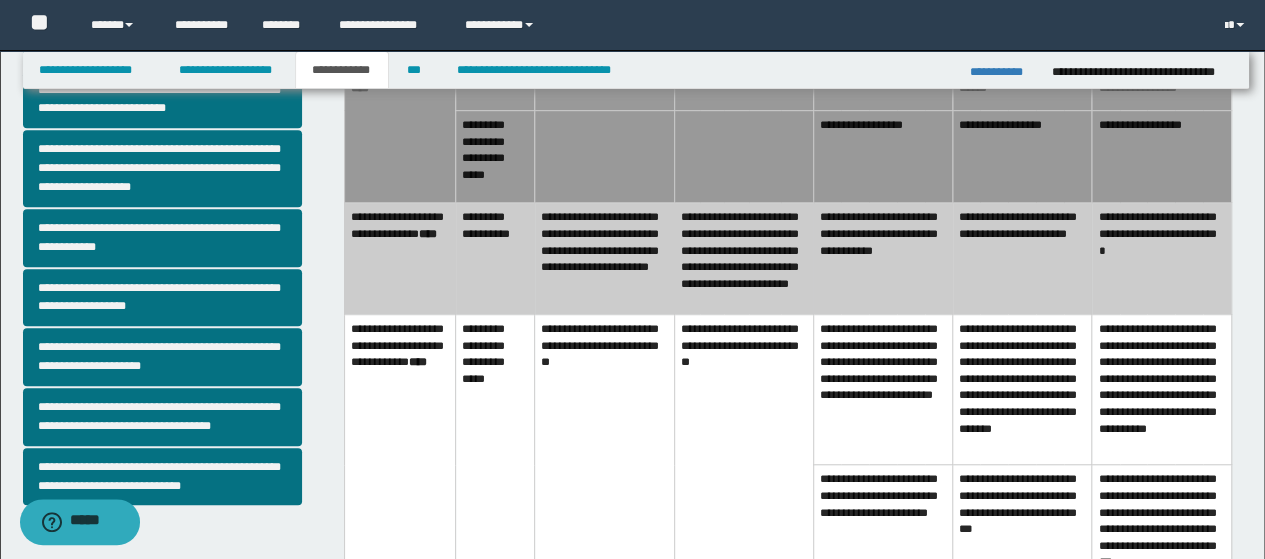scroll, scrollTop: 889, scrollLeft: 0, axis: vertical 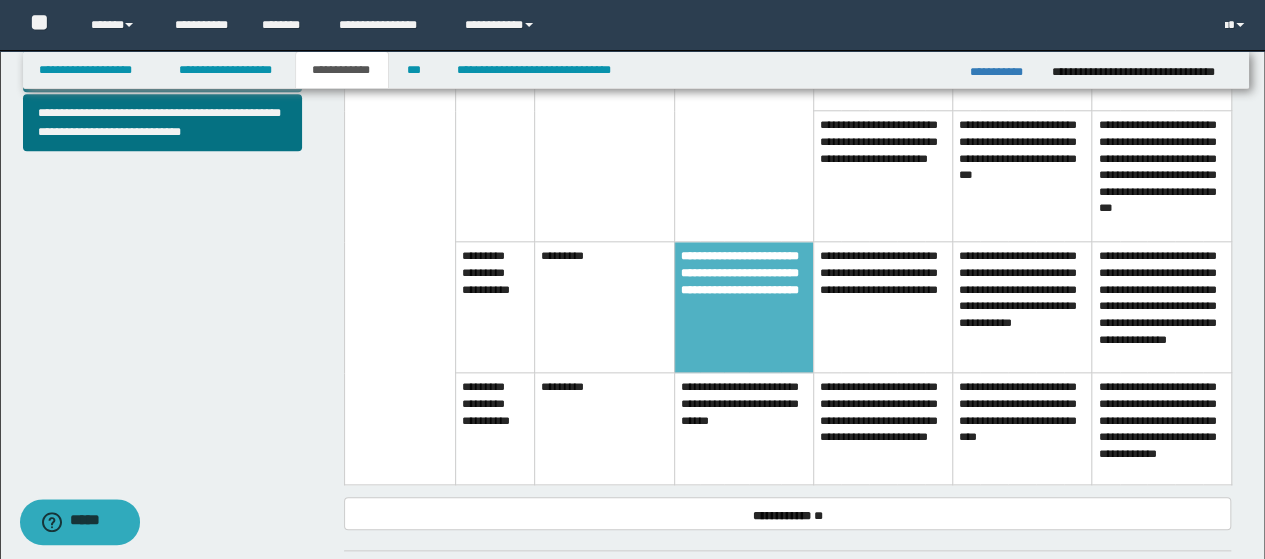 drag, startPoint x: 0, startPoint y: 89, endPoint x: 0, endPoint y: 73, distance: 16 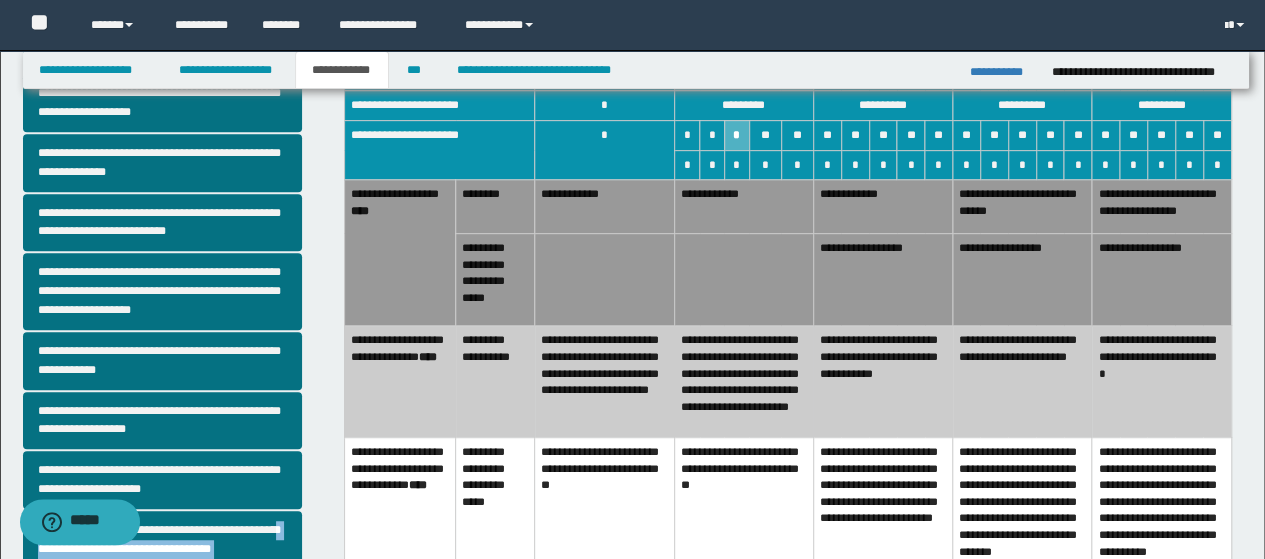 scroll, scrollTop: 389, scrollLeft: 0, axis: vertical 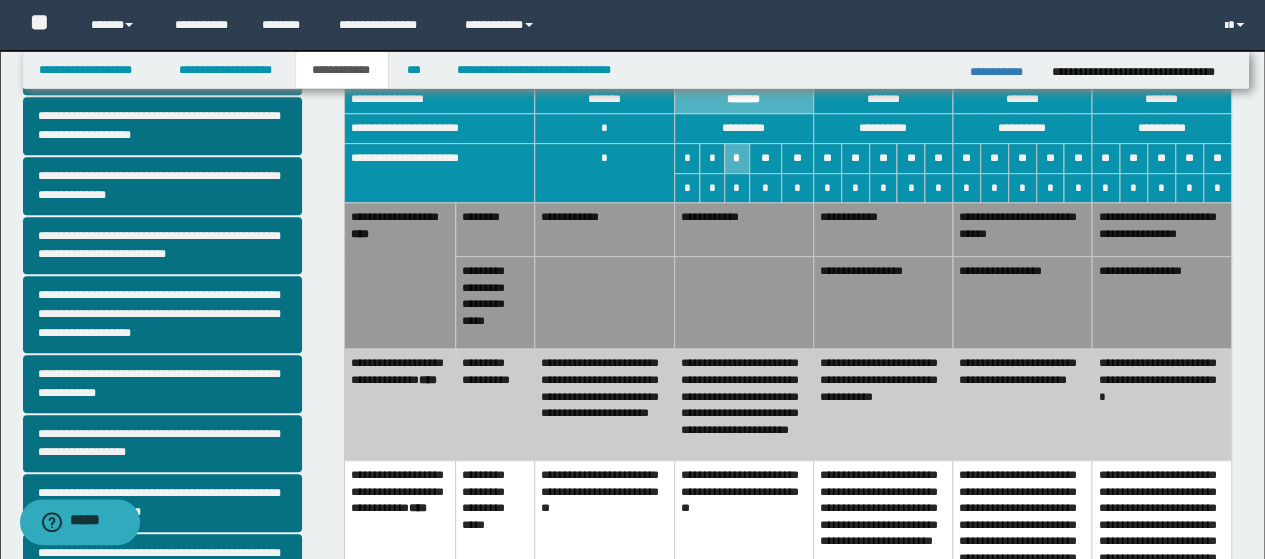 click on "**********" at bounding box center (882, 405) 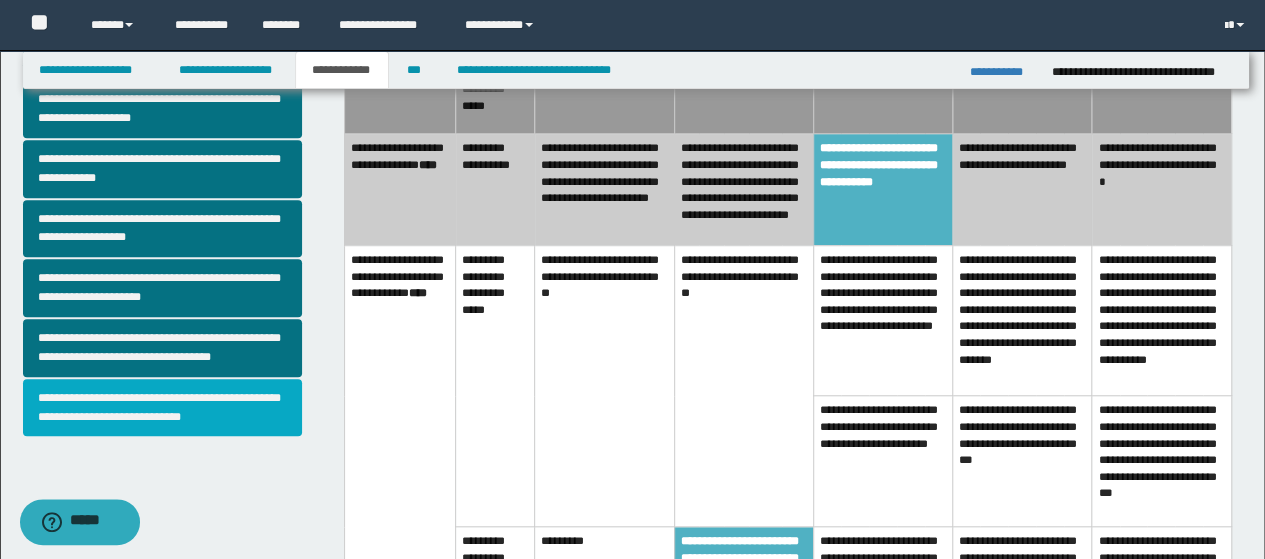 scroll, scrollTop: 489, scrollLeft: 0, axis: vertical 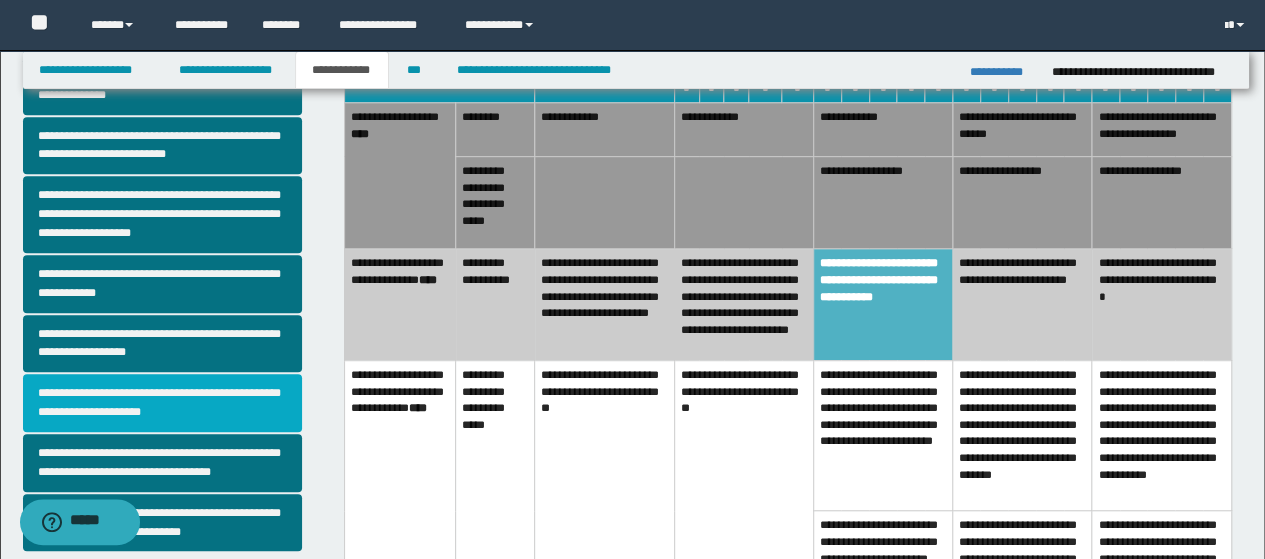 click on "**********" at bounding box center (162, 403) 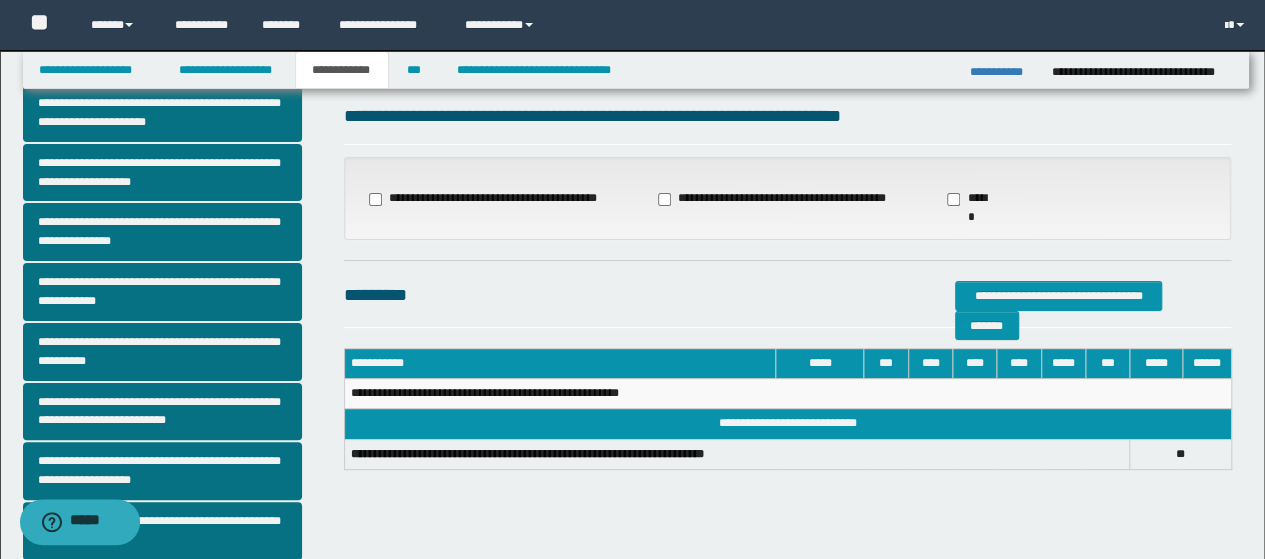 scroll, scrollTop: 0, scrollLeft: 0, axis: both 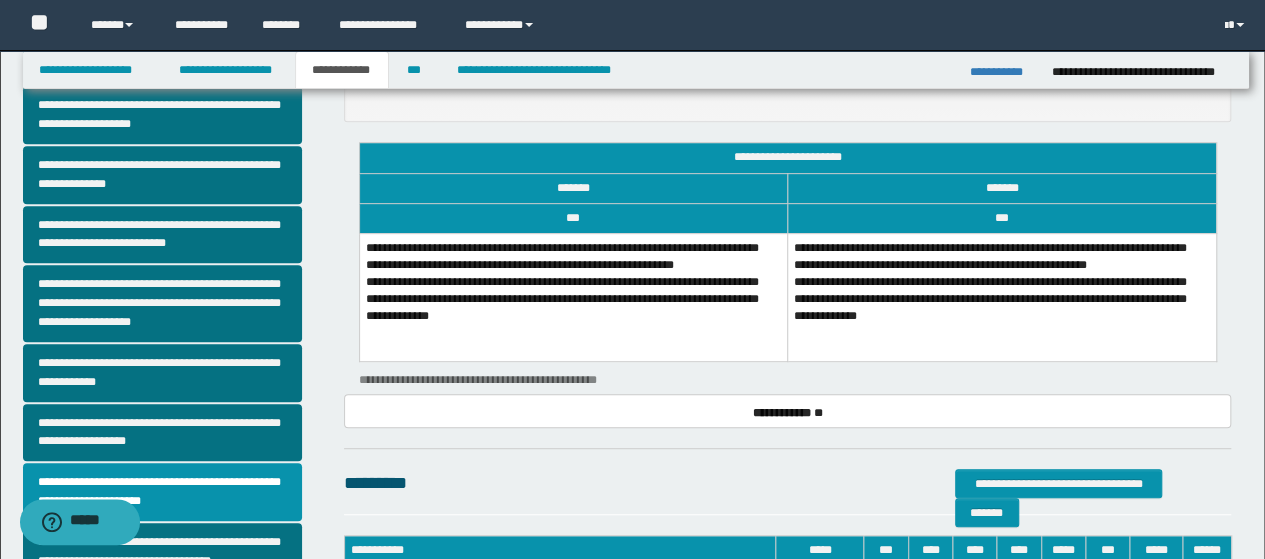 click on "**********" at bounding box center [573, 297] 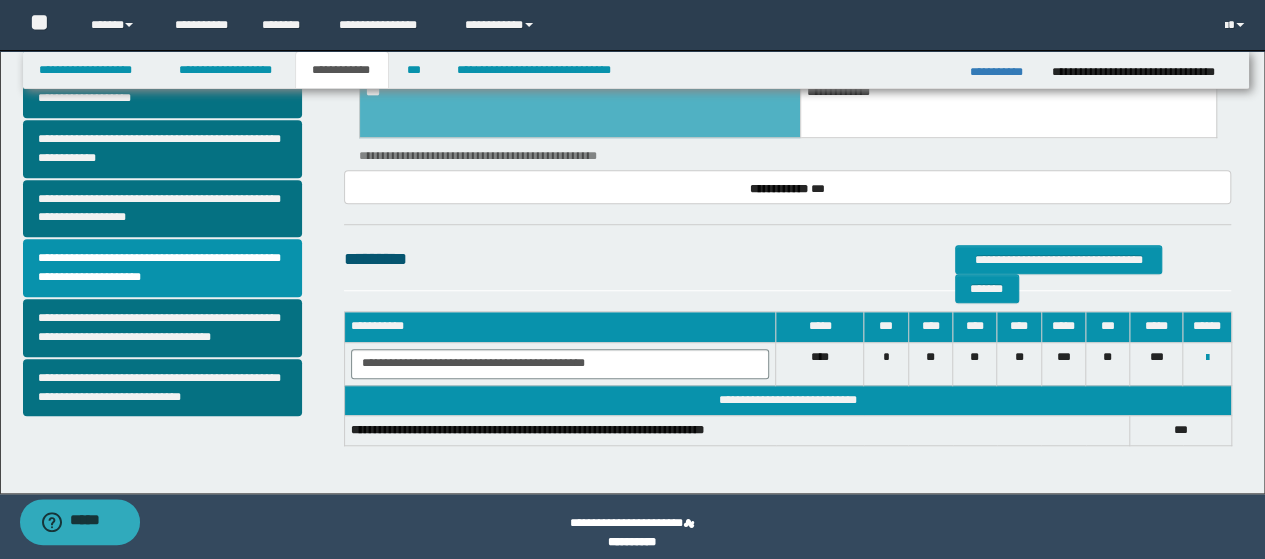 scroll, scrollTop: 636, scrollLeft: 0, axis: vertical 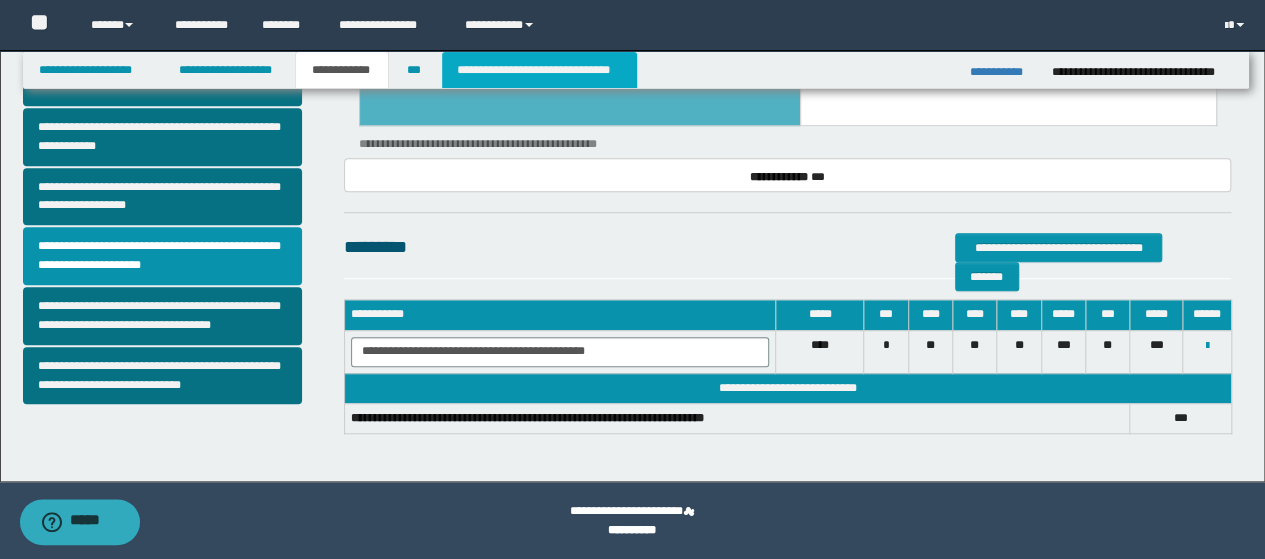 click on "**********" at bounding box center (539, 70) 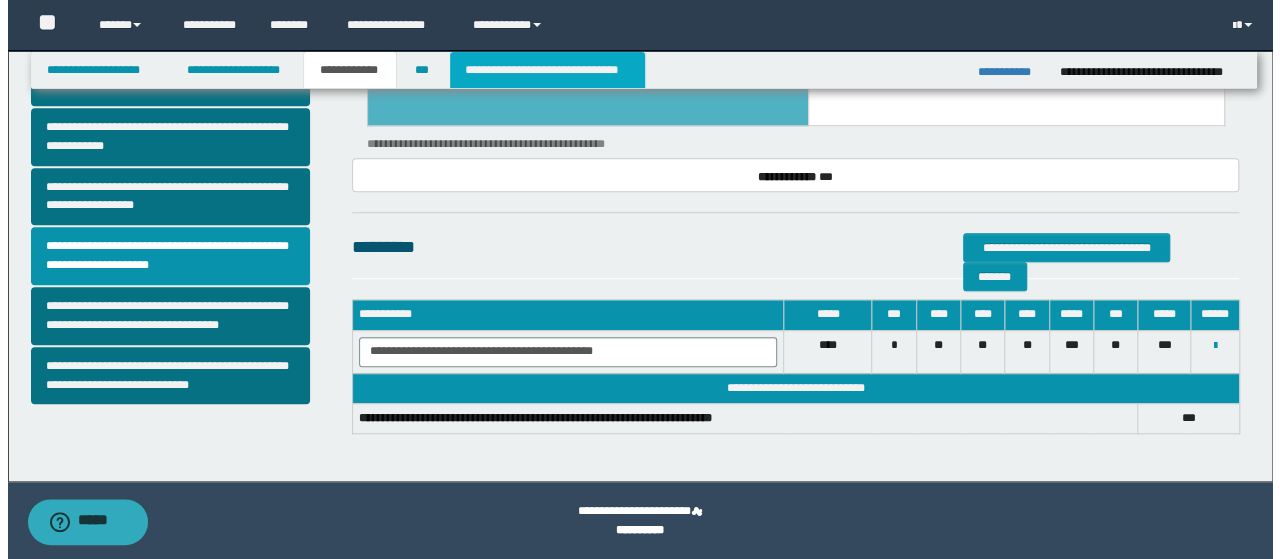 scroll, scrollTop: 0, scrollLeft: 0, axis: both 